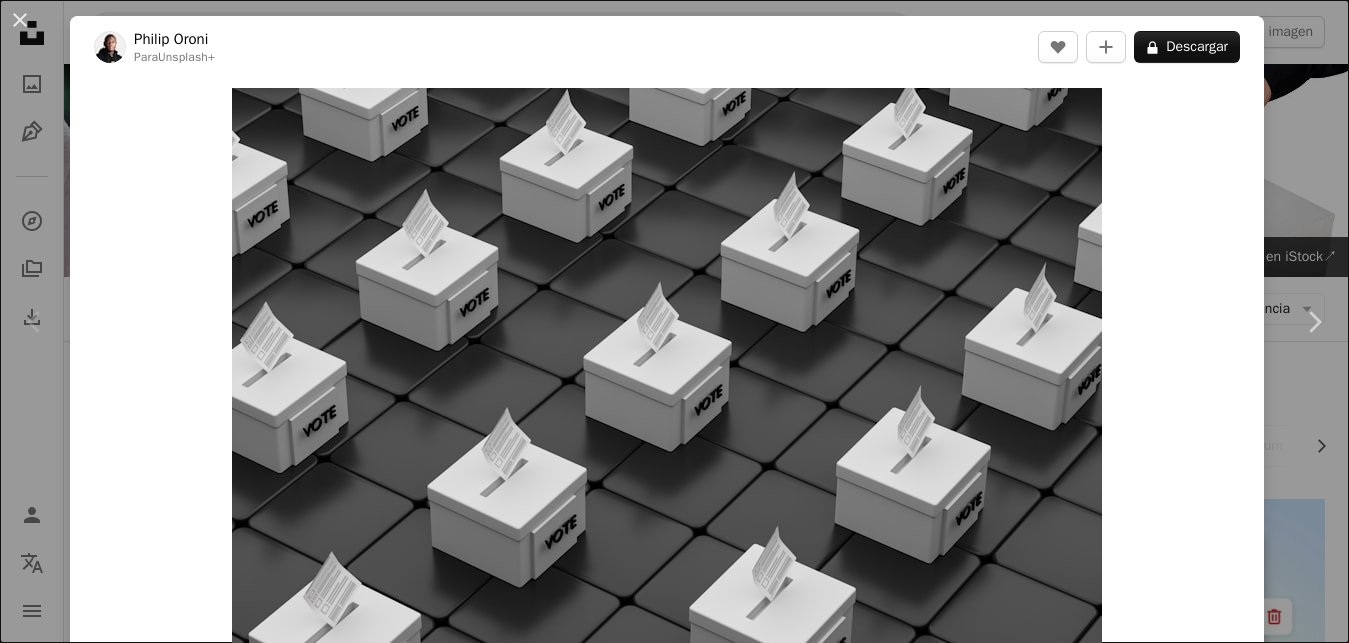 scroll, scrollTop: 306, scrollLeft: 0, axis: vertical 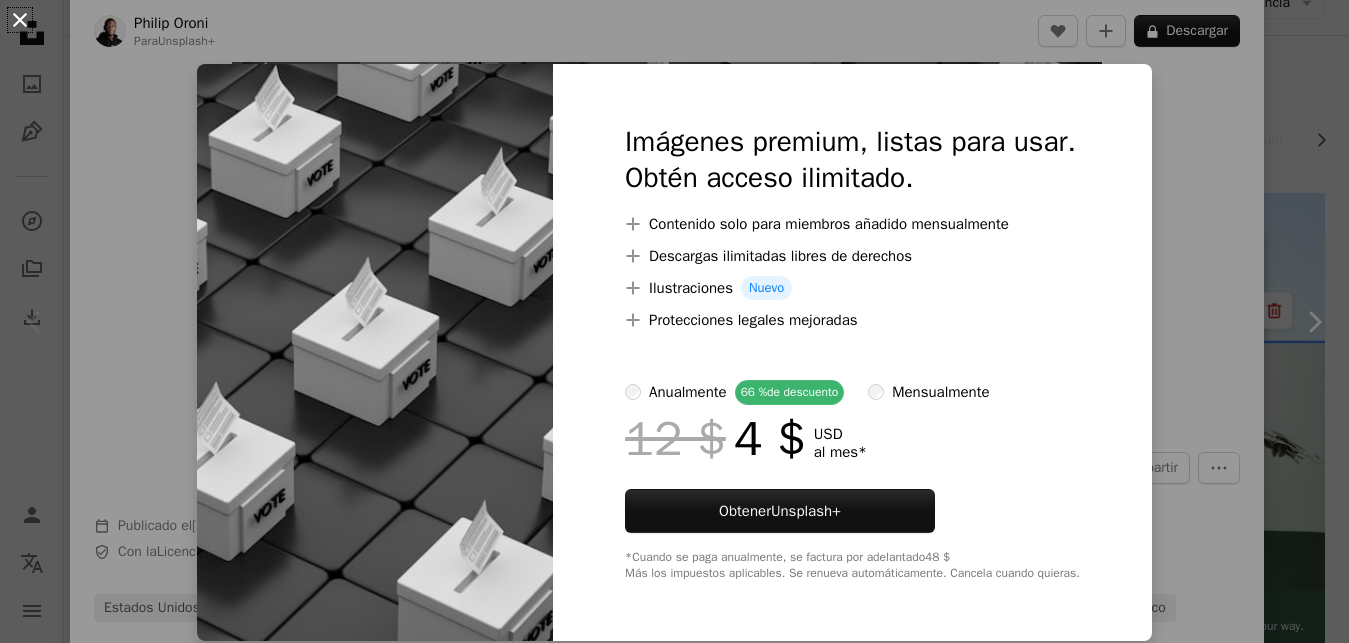 click on "An X shape" at bounding box center [20, 20] 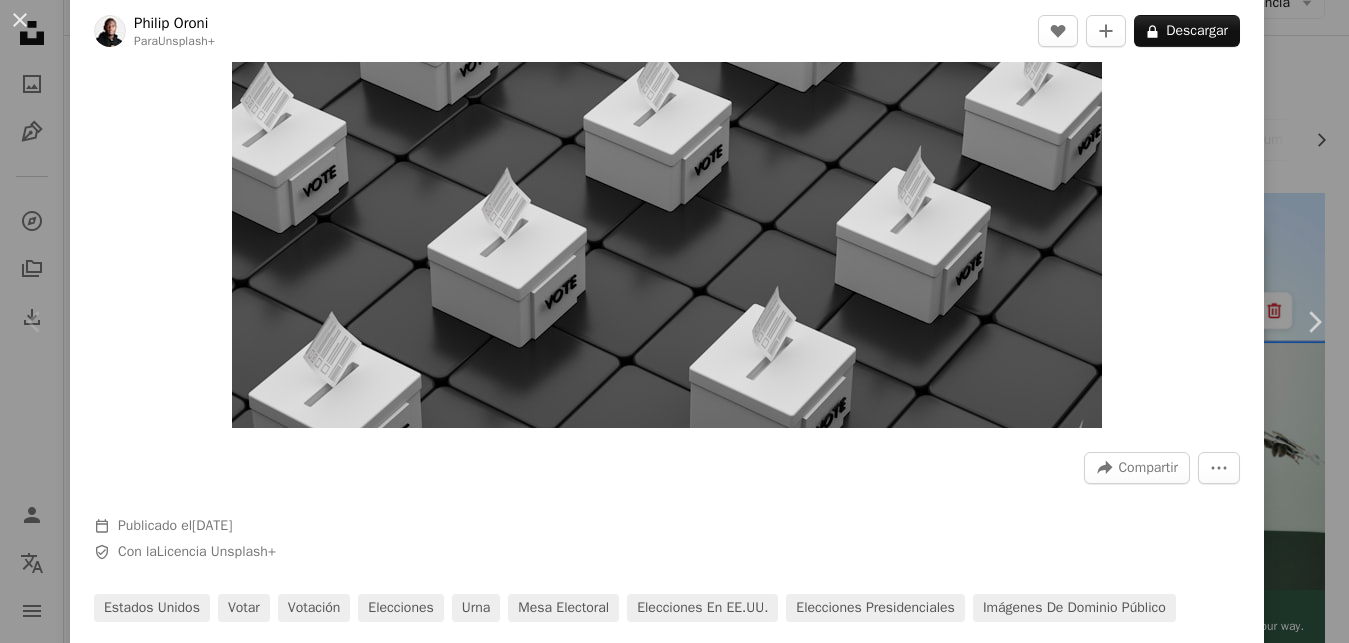 drag, startPoint x: 17, startPoint y: 17, endPoint x: 81, endPoint y: 24, distance: 64.381676 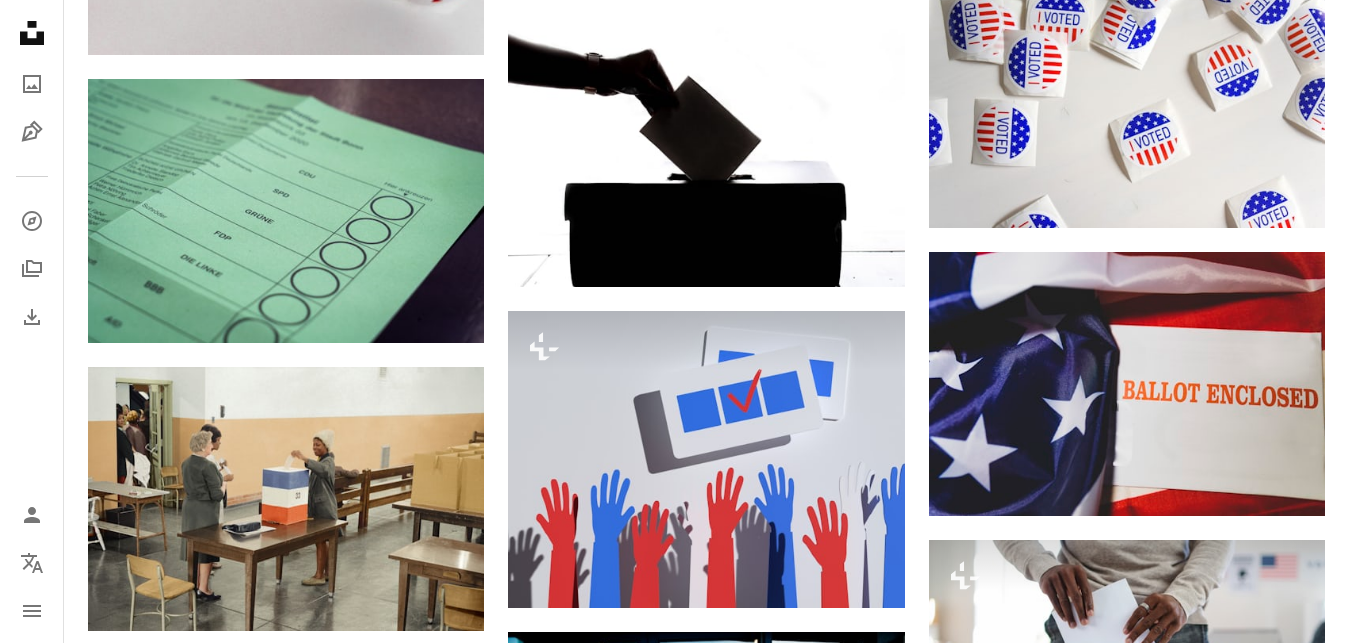 scroll, scrollTop: 1020, scrollLeft: 0, axis: vertical 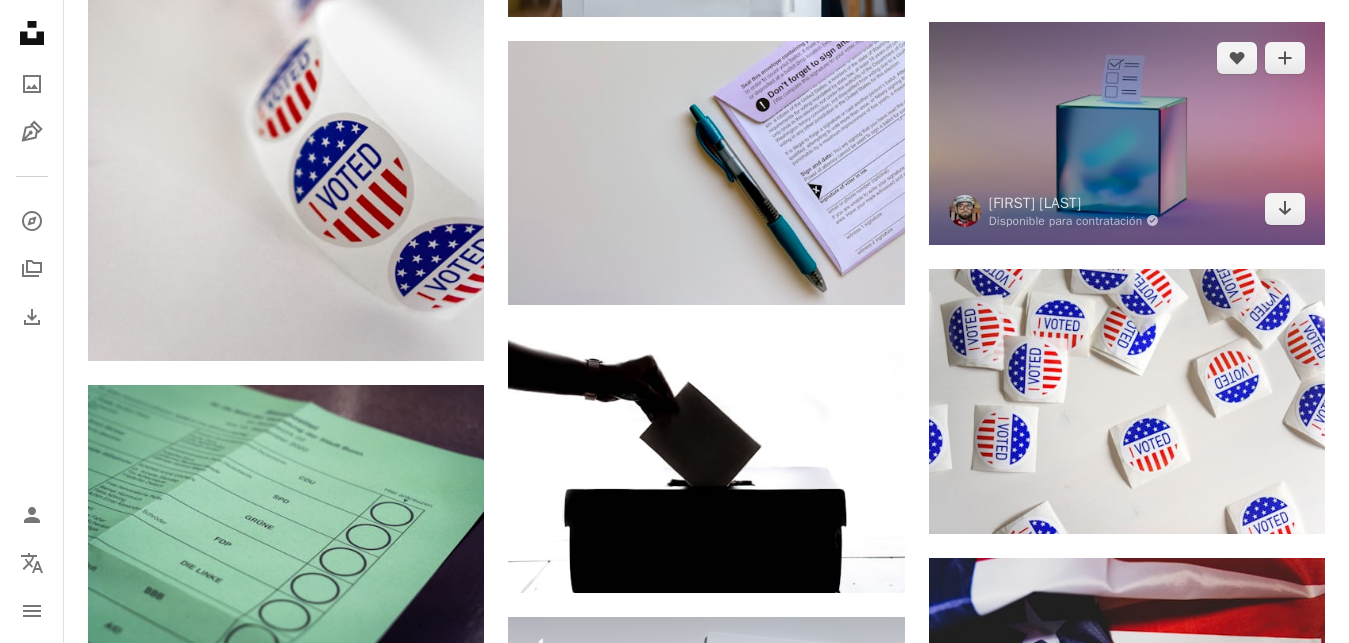 click at bounding box center (1127, 133) 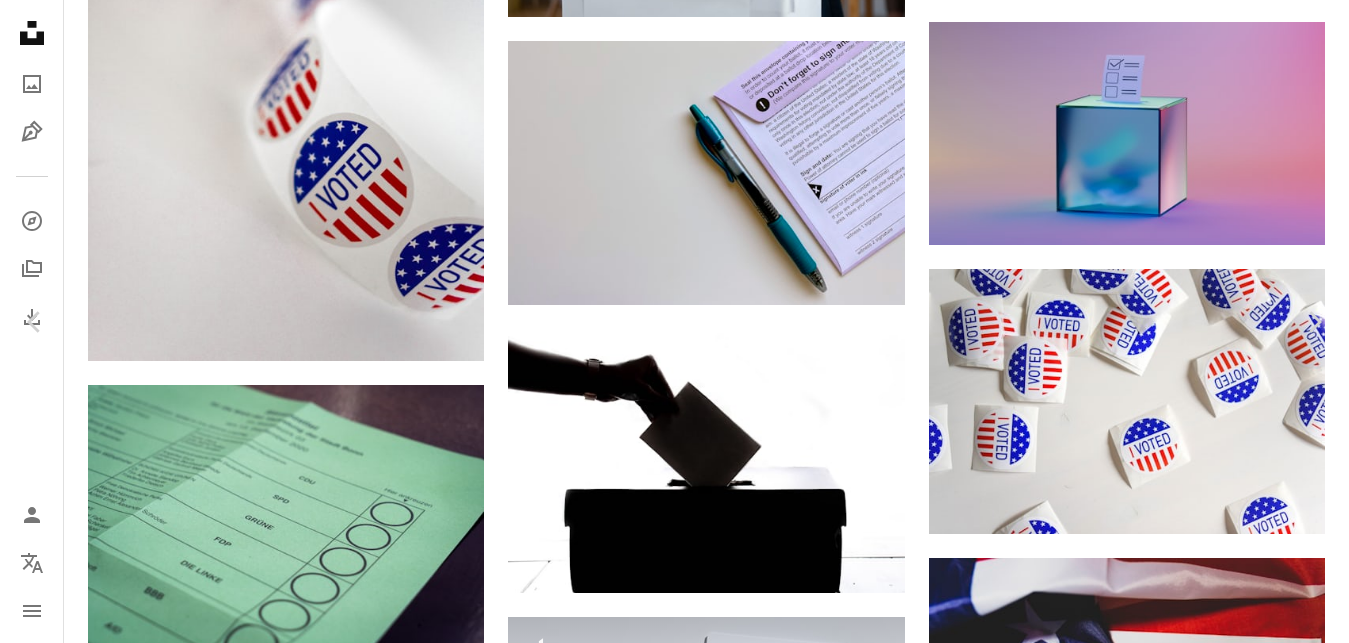 scroll, scrollTop: 7168, scrollLeft: 0, axis: vertical 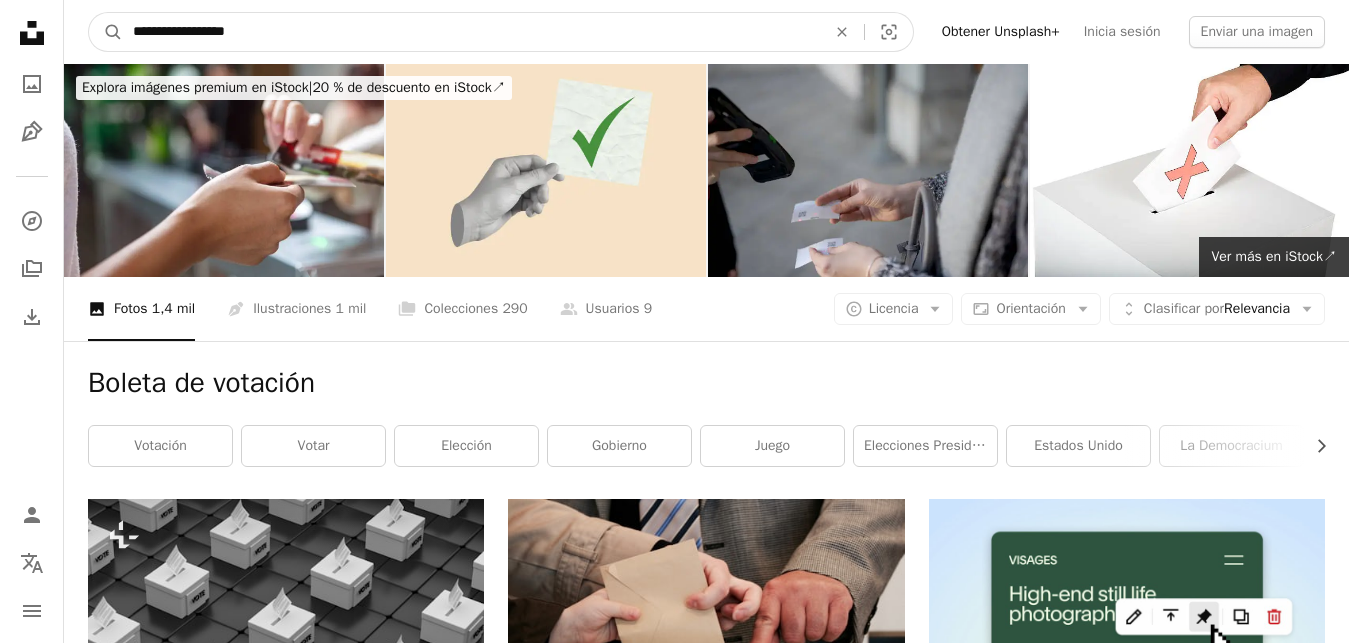 drag, startPoint x: 281, startPoint y: 32, endPoint x: 0, endPoint y: 40, distance: 281.11386 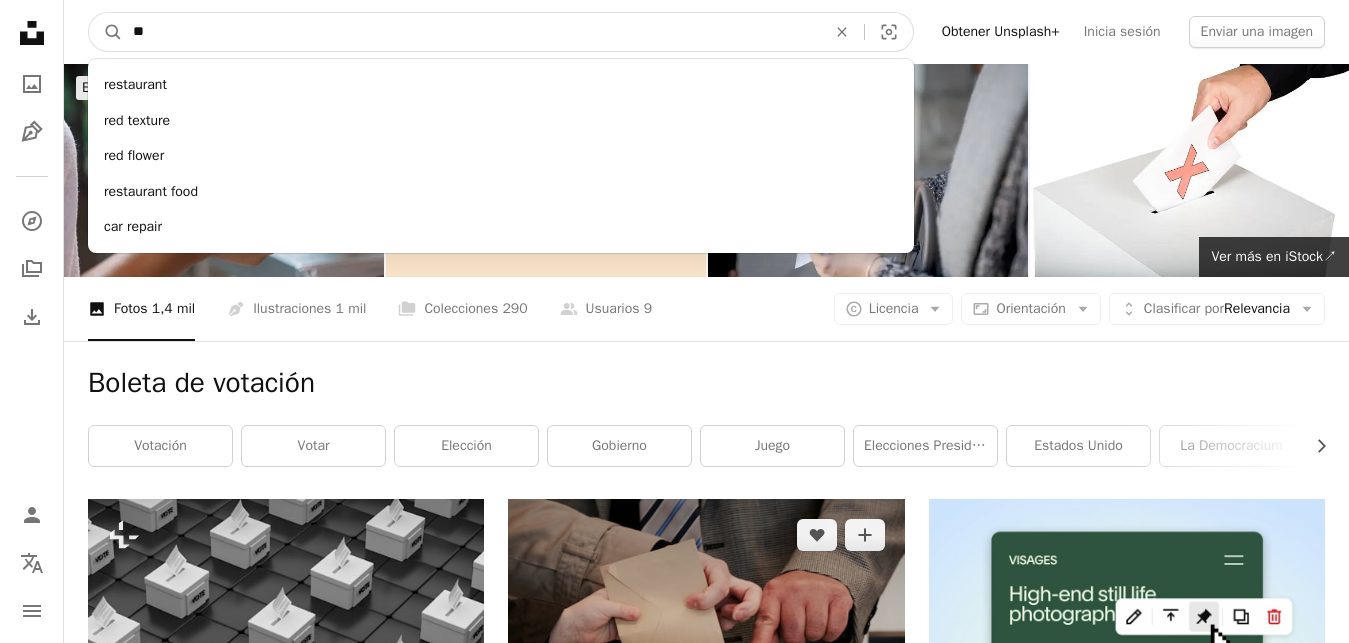 type on "*" 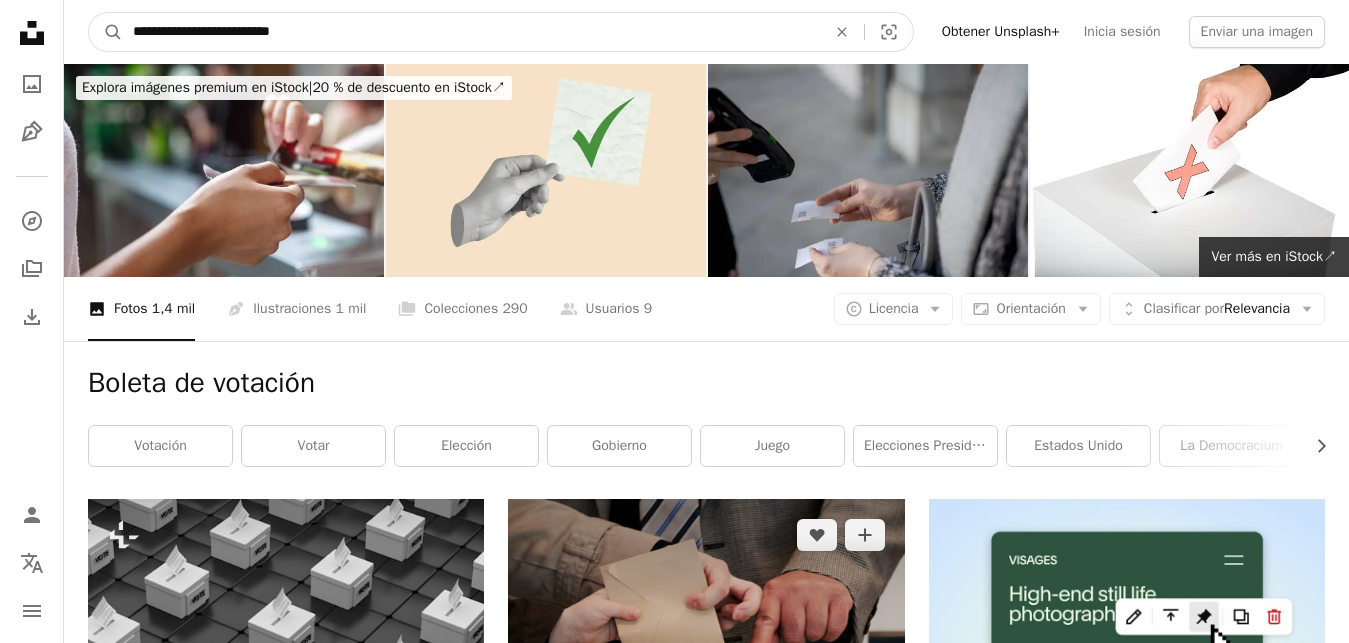 type on "**********" 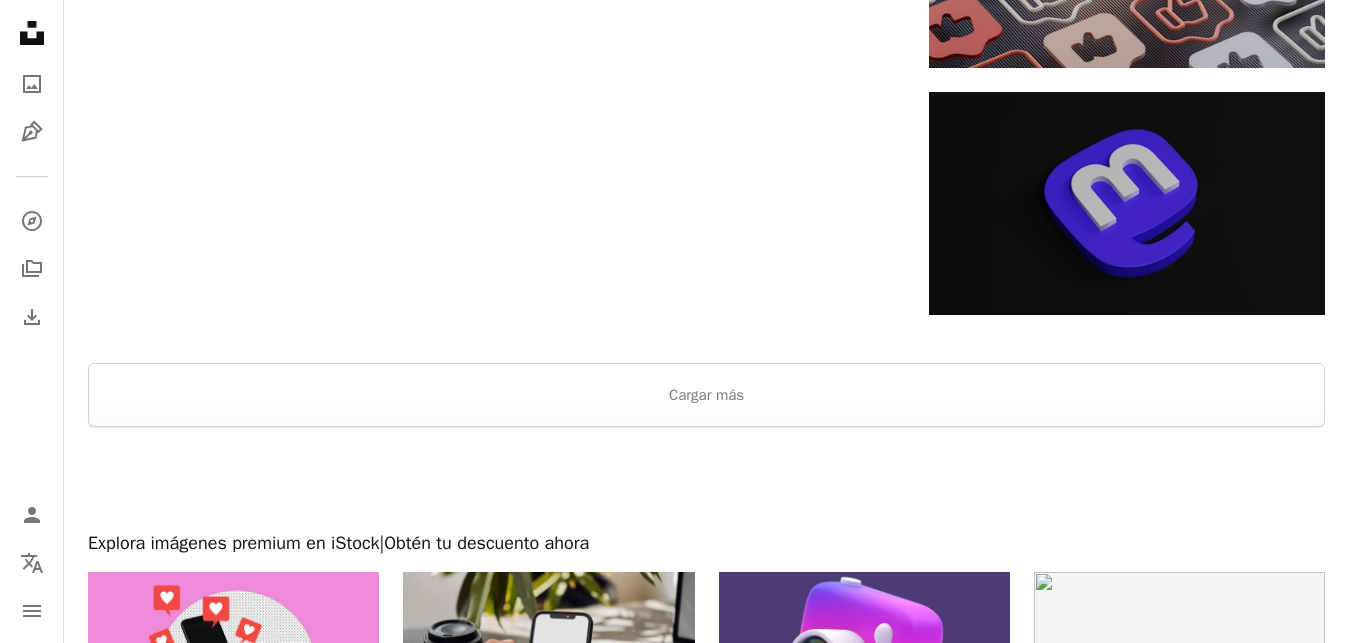 scroll, scrollTop: 3264, scrollLeft: 0, axis: vertical 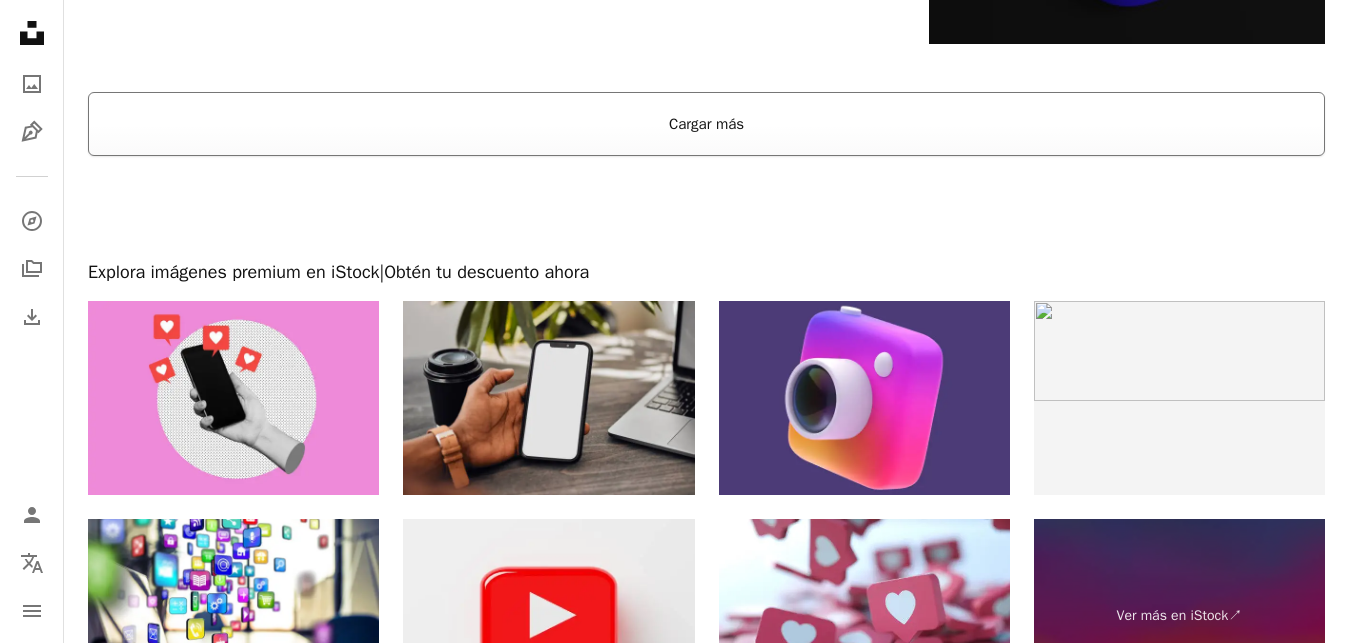 click on "Cargar más" at bounding box center (706, 124) 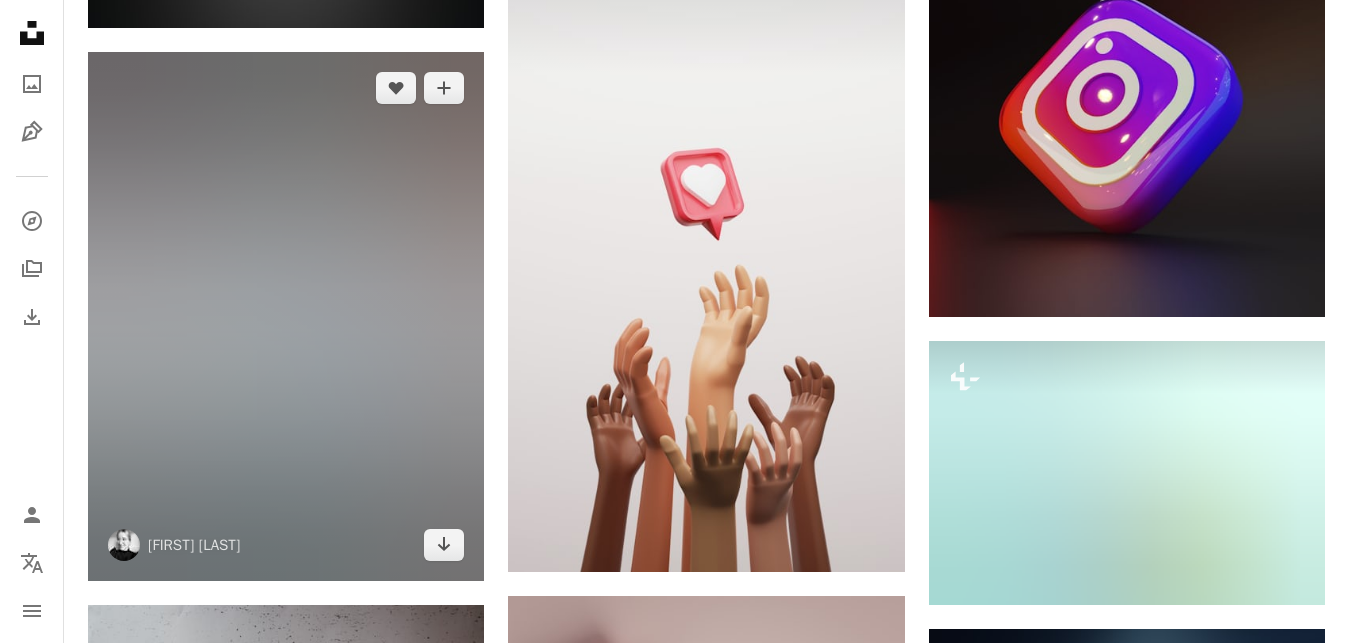 scroll, scrollTop: 18870, scrollLeft: 0, axis: vertical 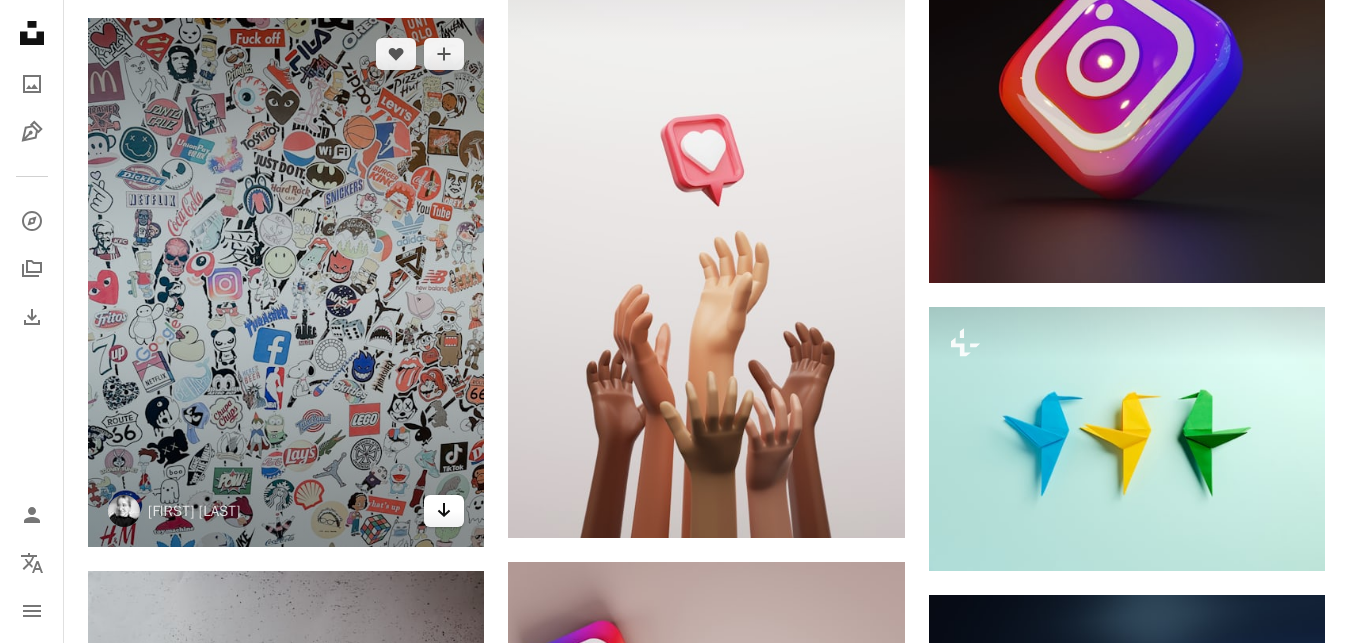 click on "Arrow pointing down" 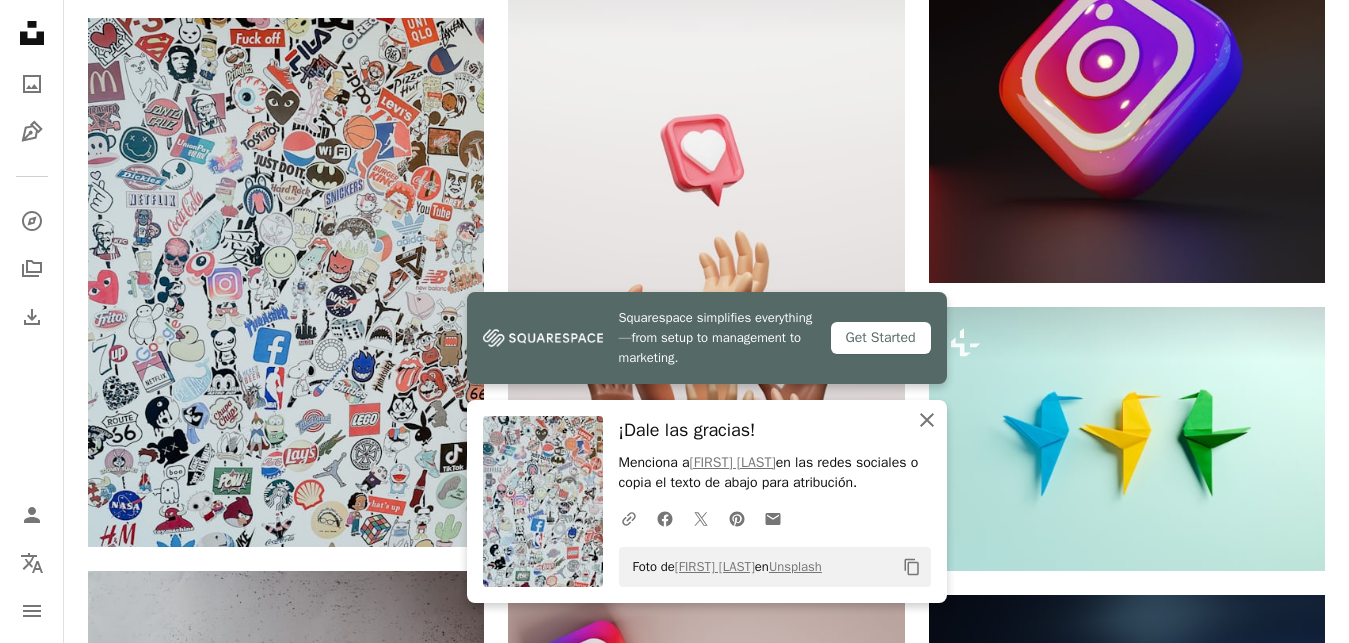 click on "An X shape Cerrar" at bounding box center [927, 420] 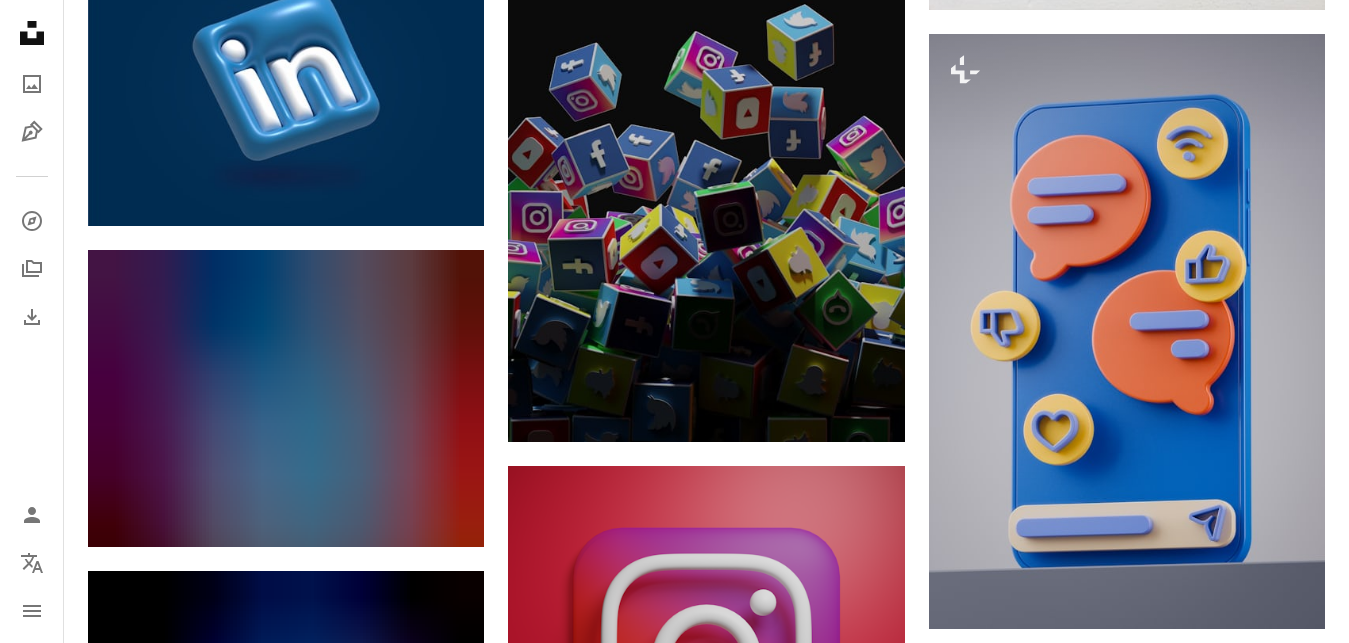 scroll, scrollTop: 21114, scrollLeft: 0, axis: vertical 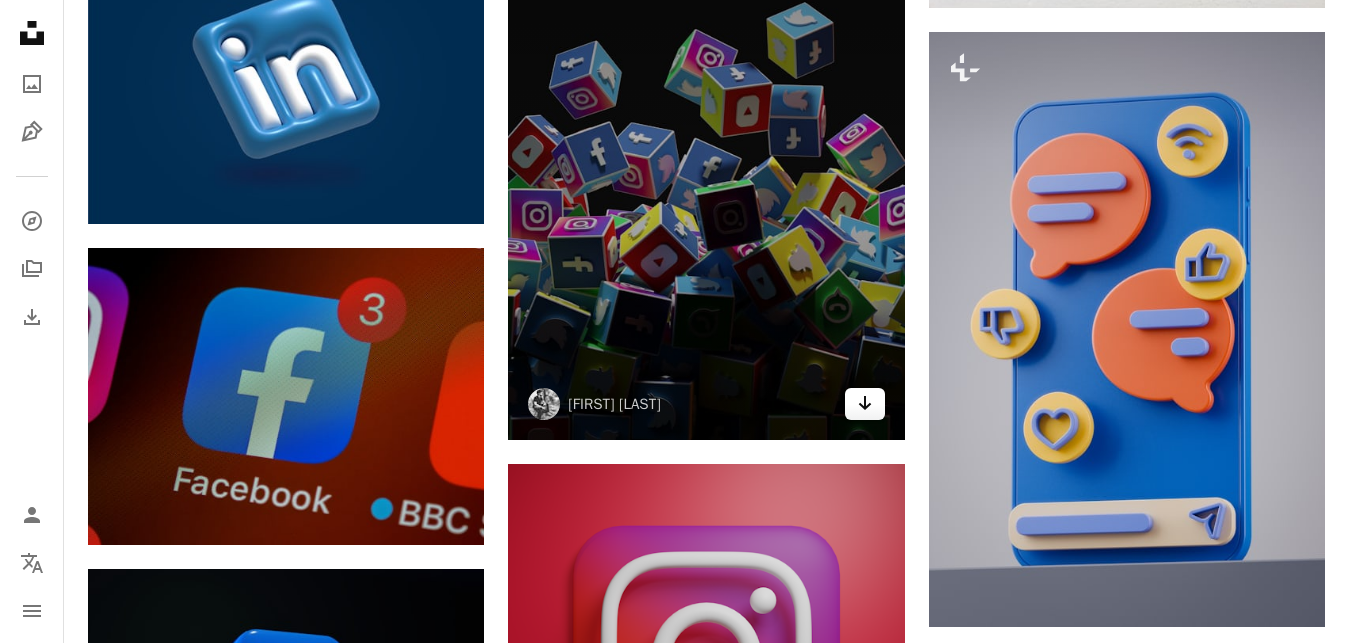 click on "Arrow pointing down" 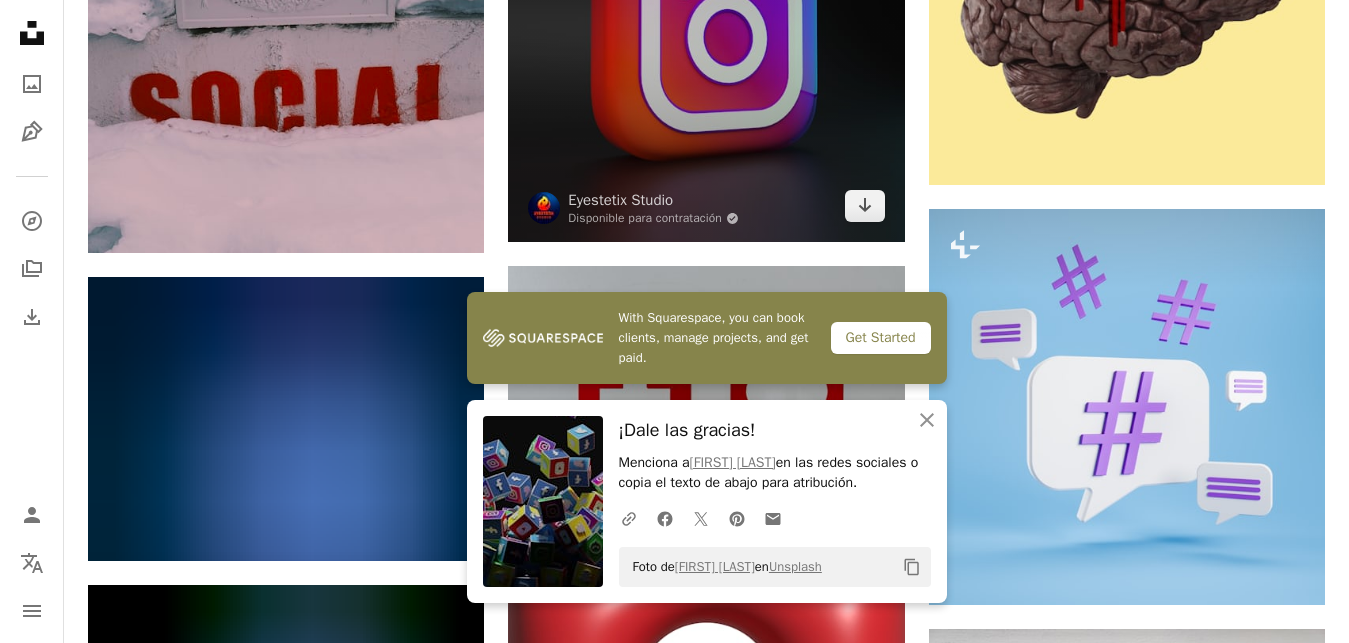 scroll, scrollTop: 20094, scrollLeft: 0, axis: vertical 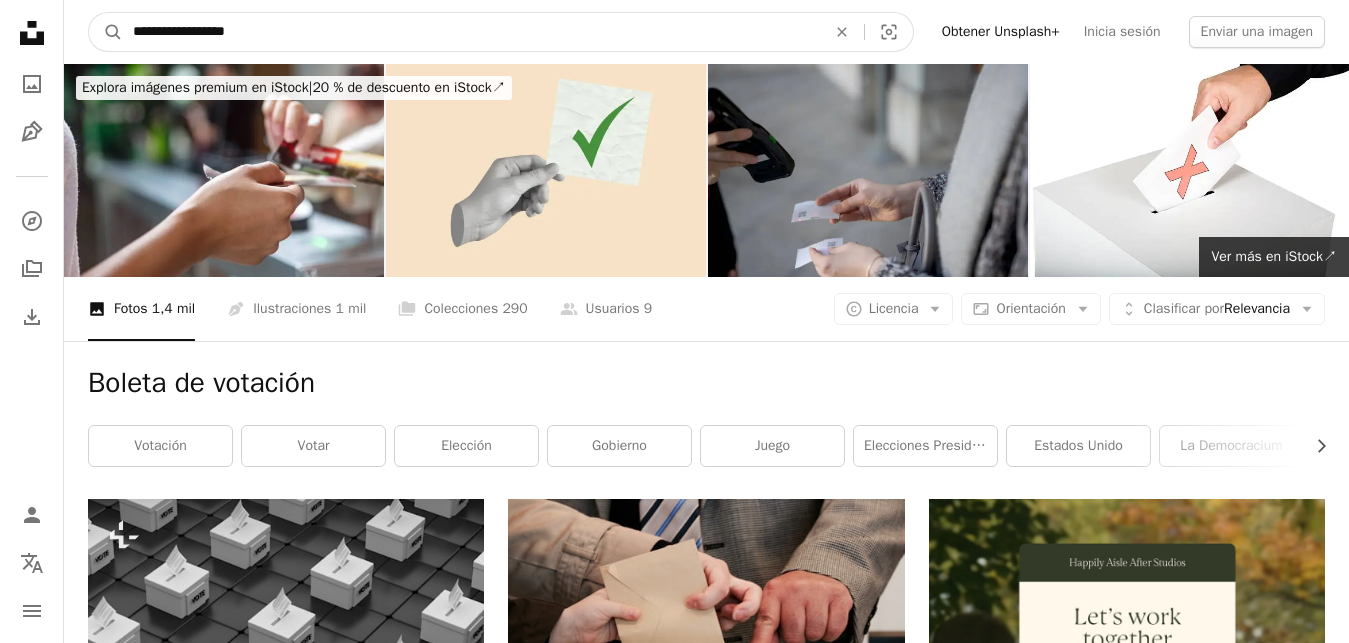 drag, startPoint x: 250, startPoint y: 32, endPoint x: 0, endPoint y: 36, distance: 250.032 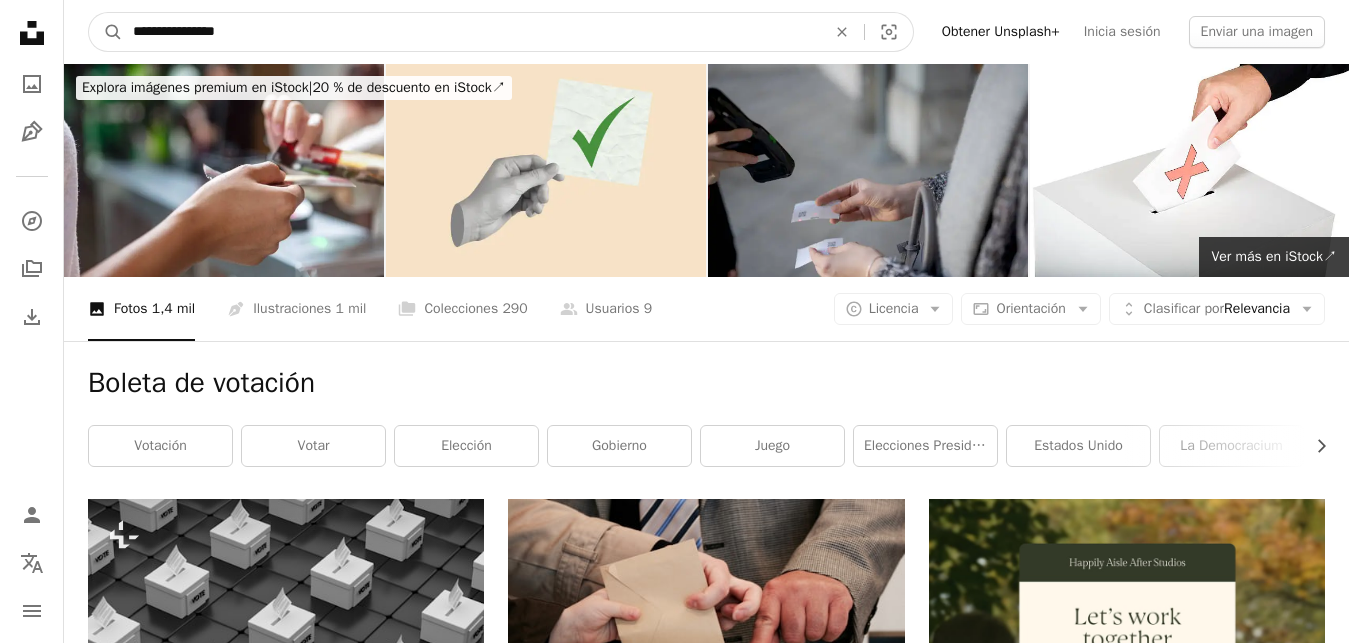 type on "**********" 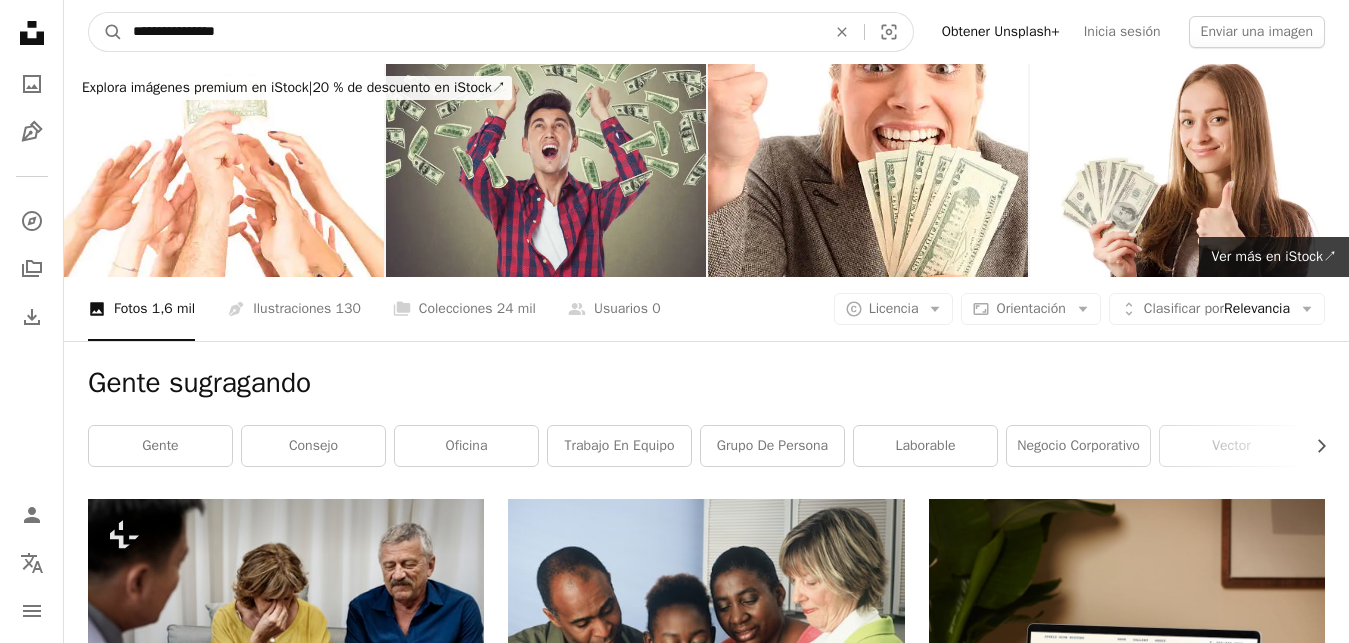 click on "**********" at bounding box center (471, 32) 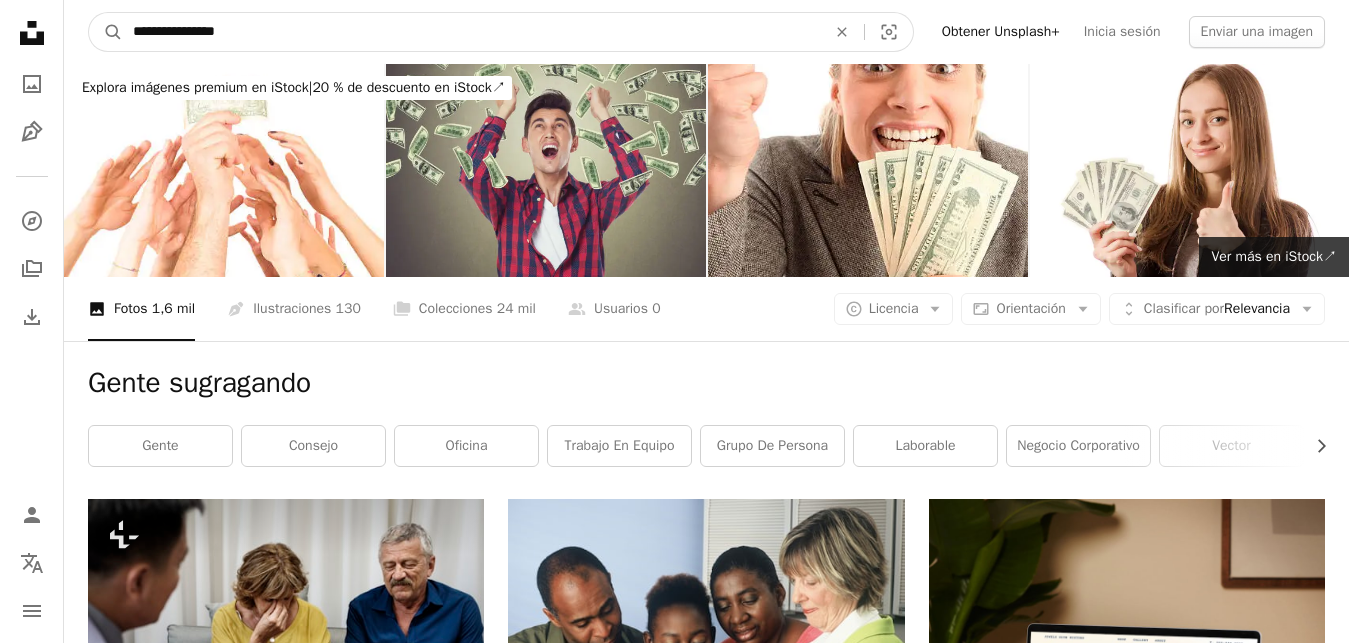type on "**********" 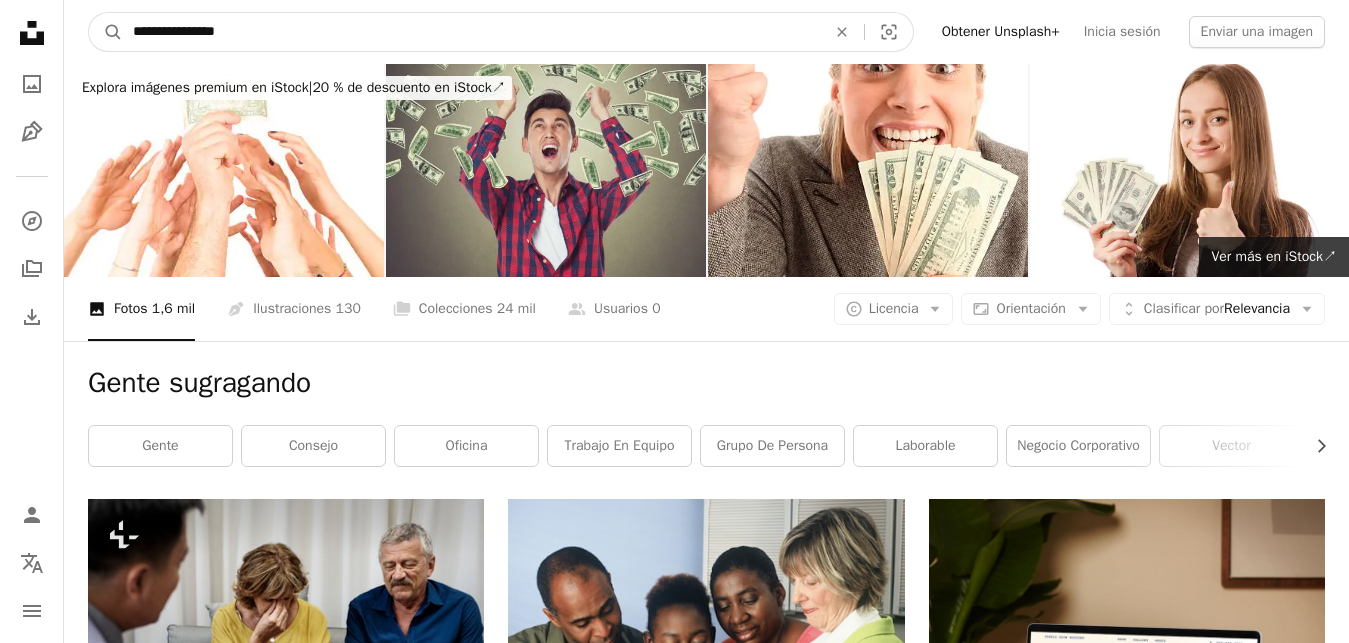 click on "**********" at bounding box center (471, 32) 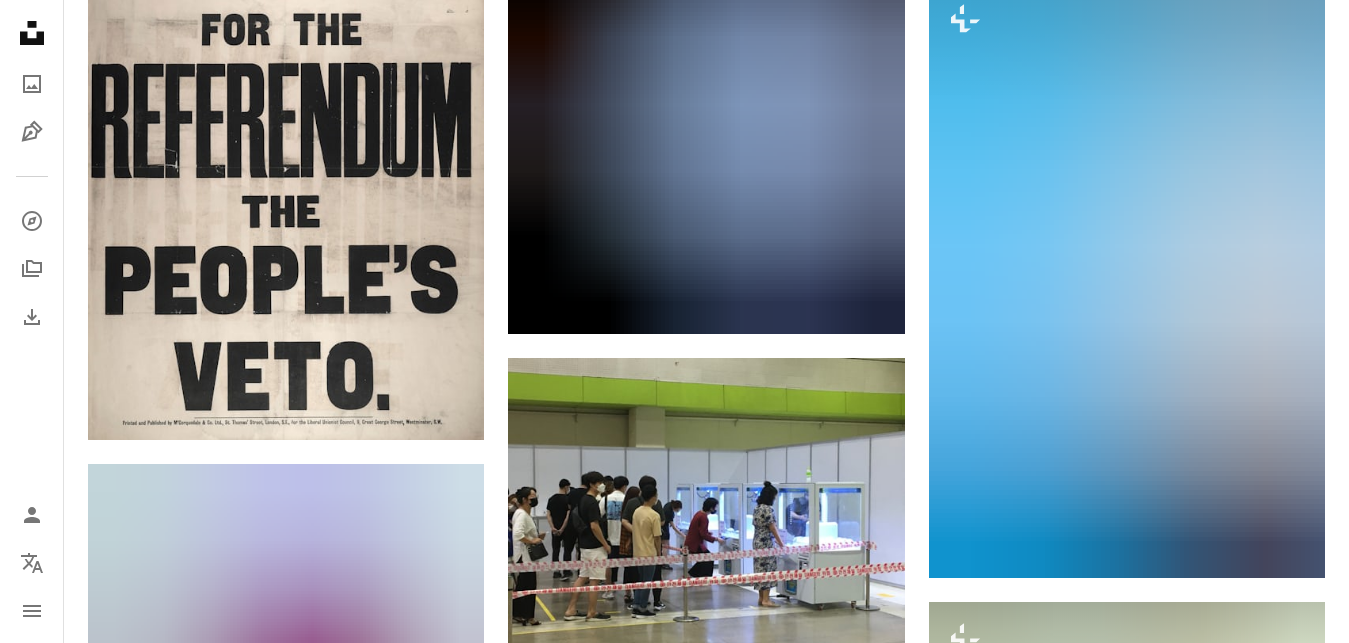 scroll, scrollTop: 11424, scrollLeft: 0, axis: vertical 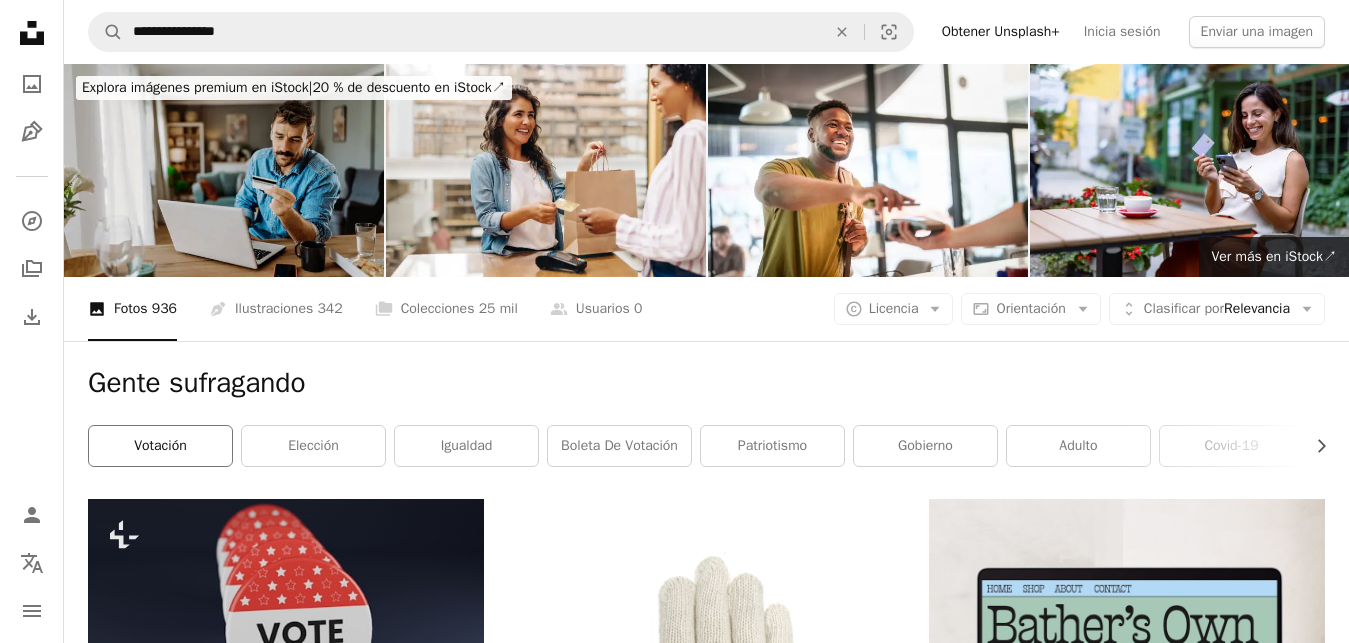 click on "votación" at bounding box center (160, 446) 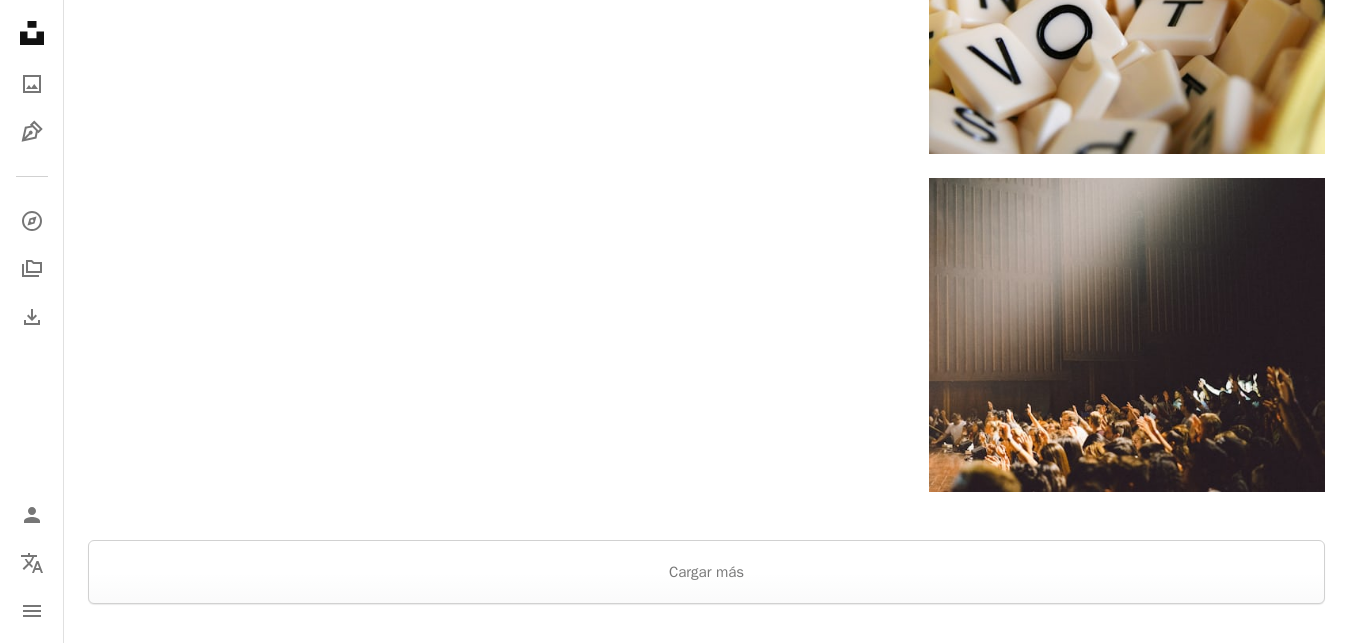 scroll, scrollTop: 3162, scrollLeft: 0, axis: vertical 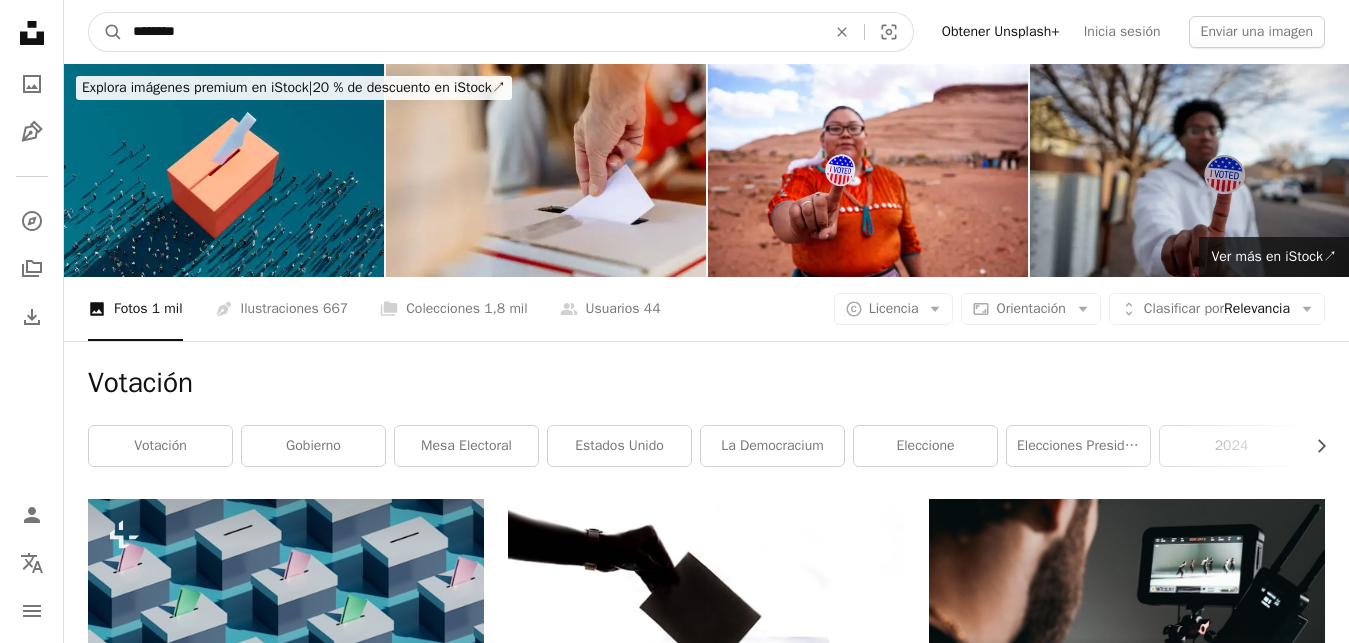 click on "********" at bounding box center [471, 32] 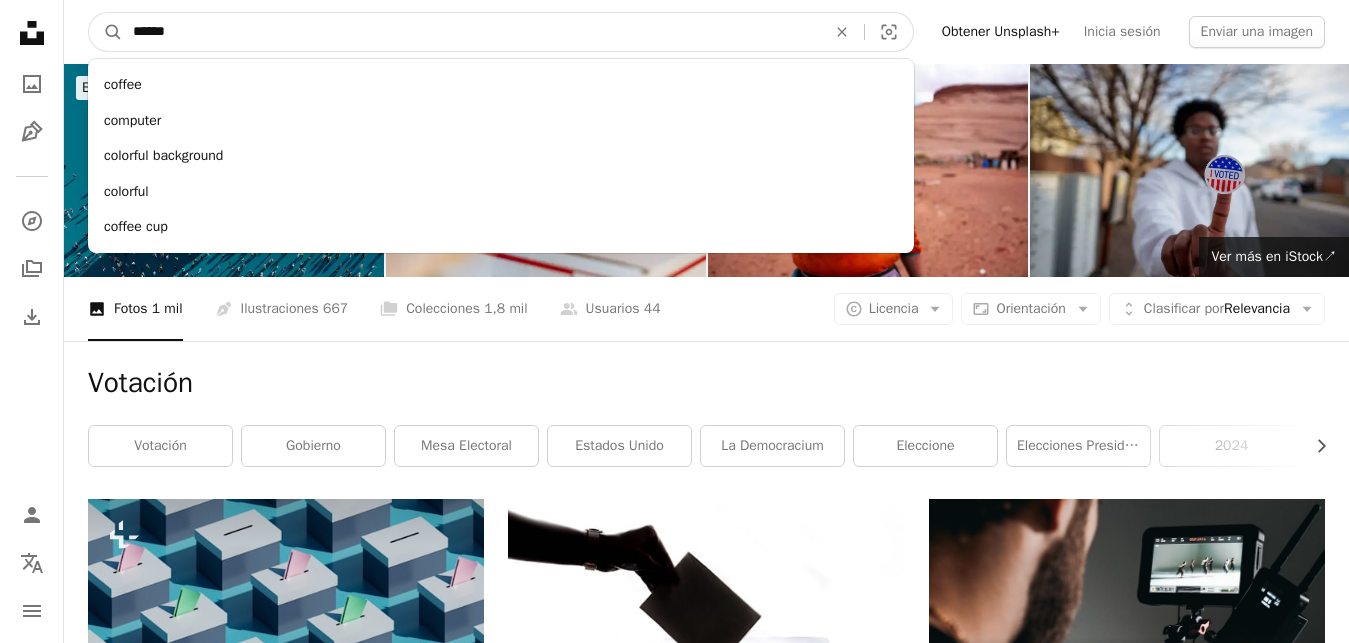 type on "*******" 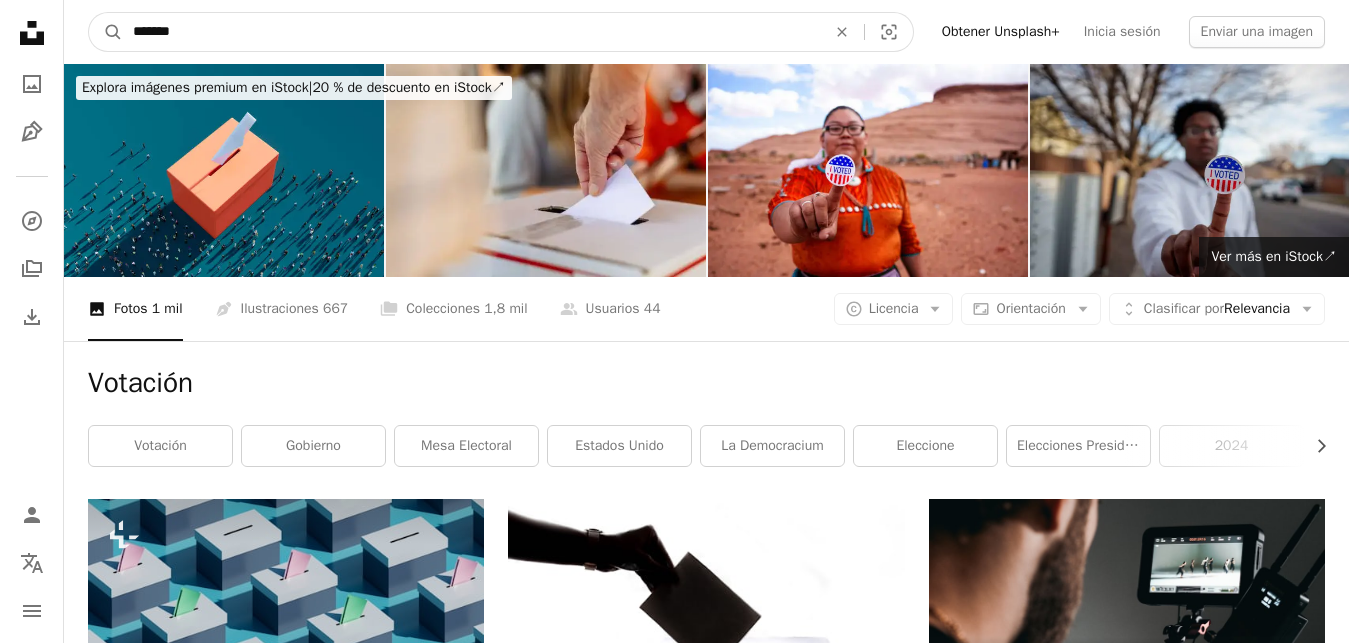 click on "A magnifying glass" at bounding box center (106, 32) 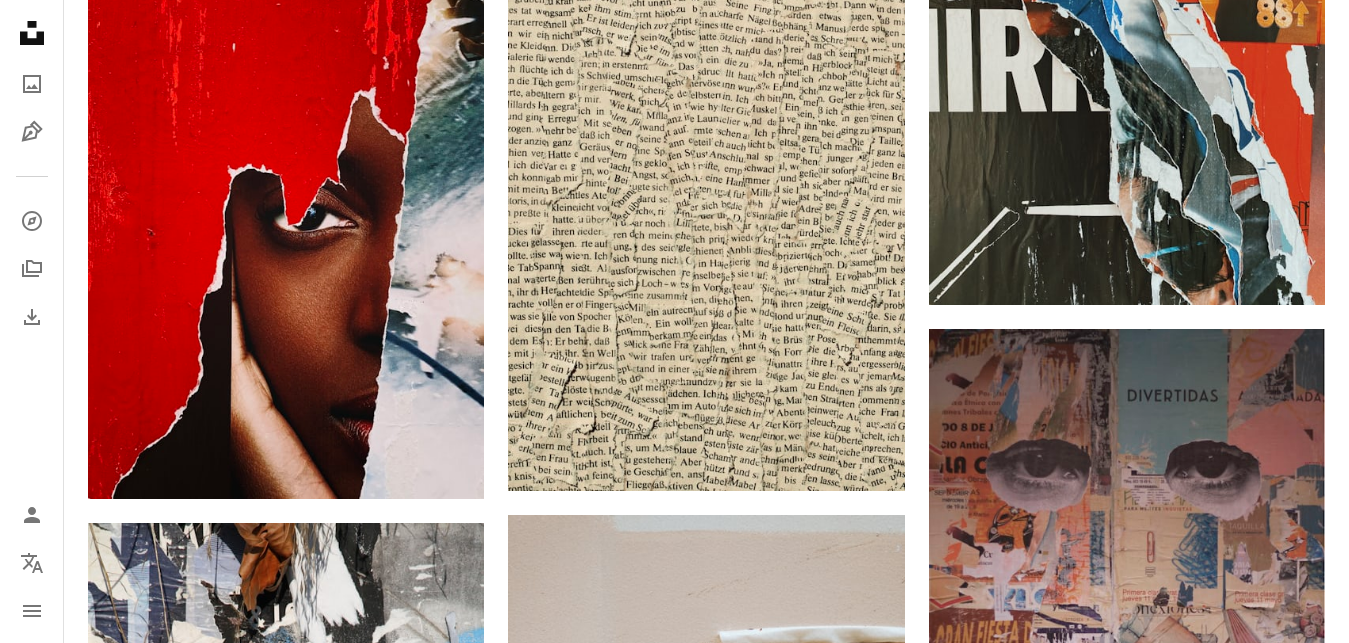 scroll, scrollTop: 2142, scrollLeft: 0, axis: vertical 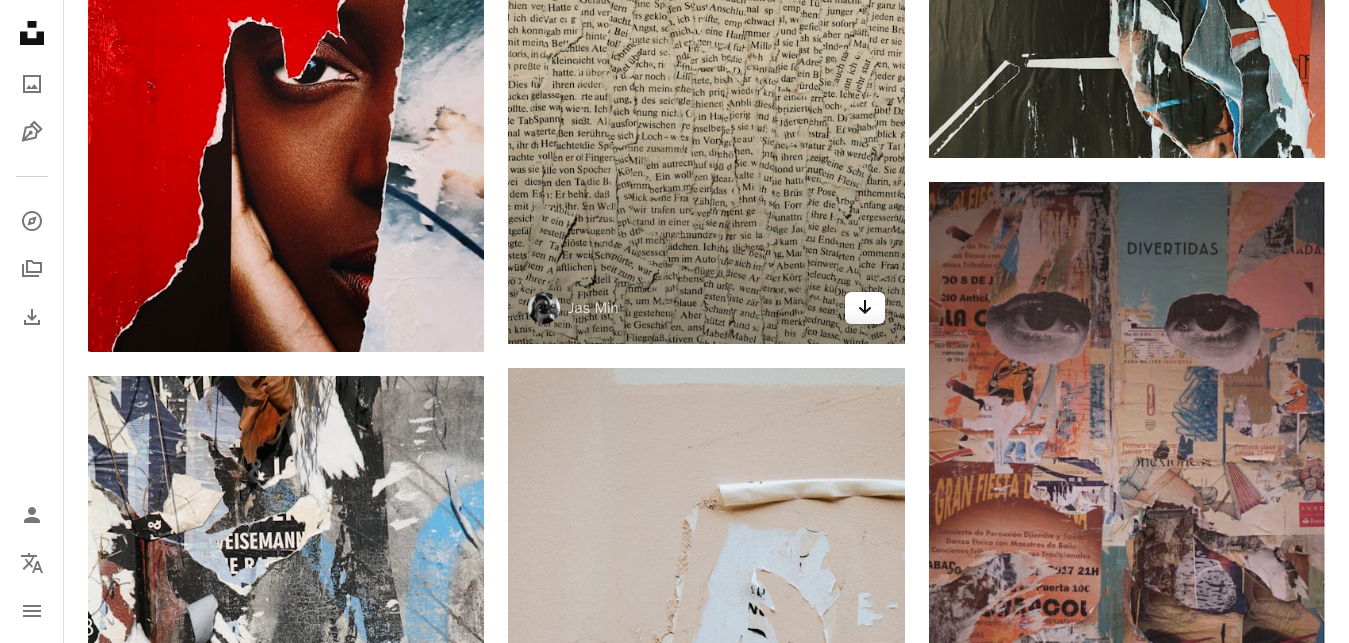 click on "Arrow pointing down" at bounding box center (865, 308) 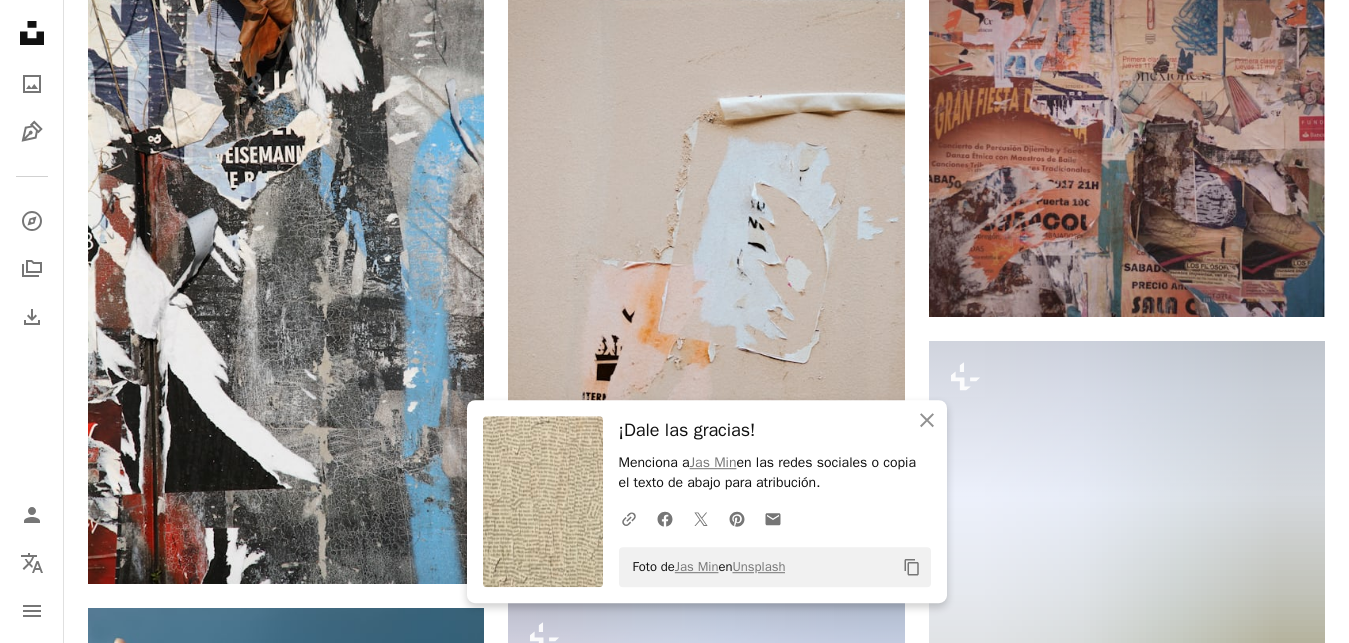 scroll, scrollTop: 2754, scrollLeft: 0, axis: vertical 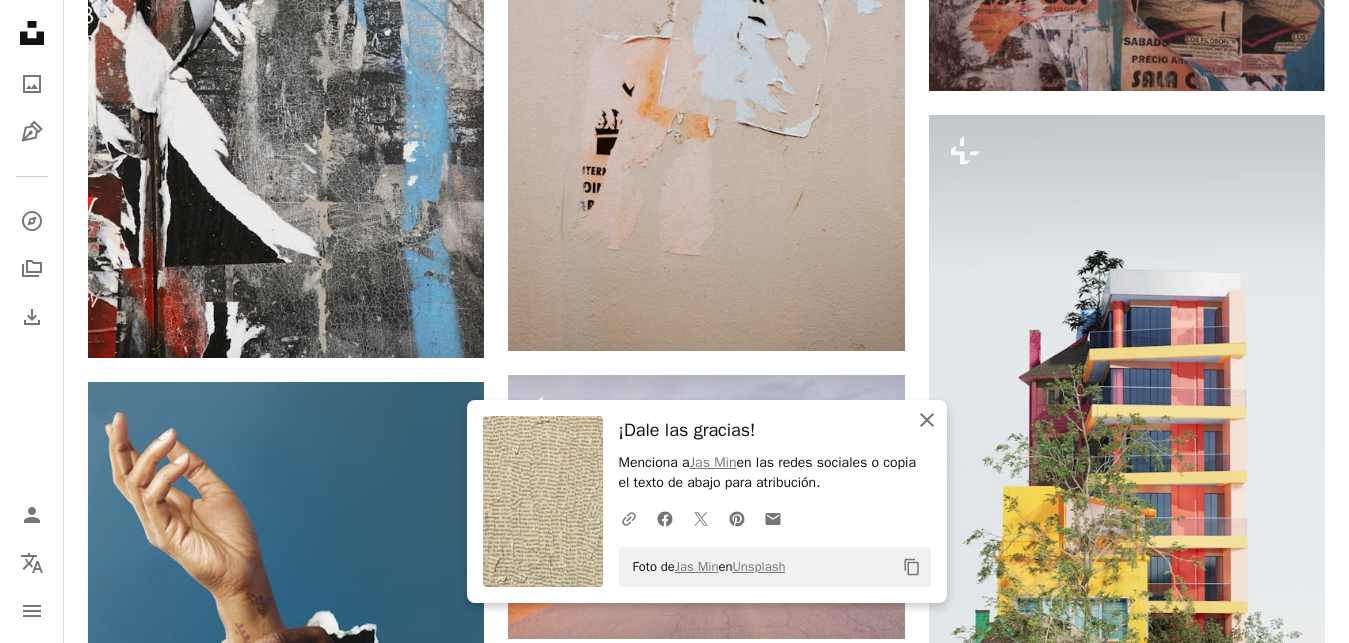 click 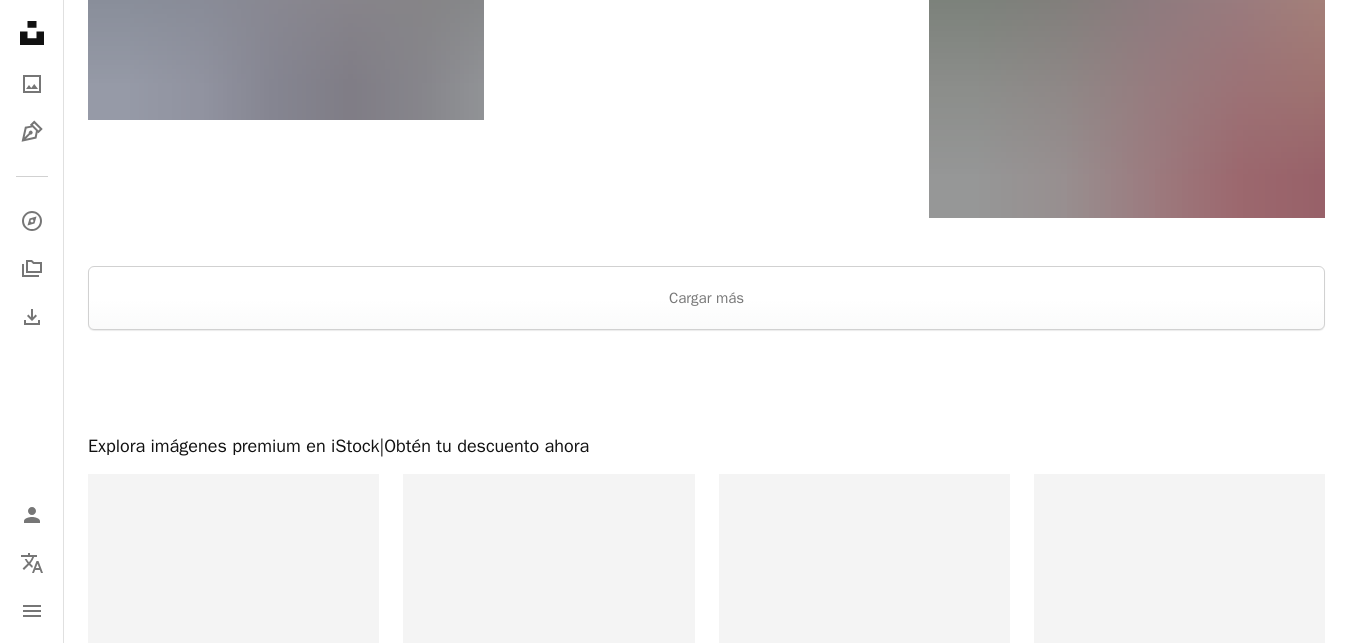 scroll, scrollTop: 4137, scrollLeft: 0, axis: vertical 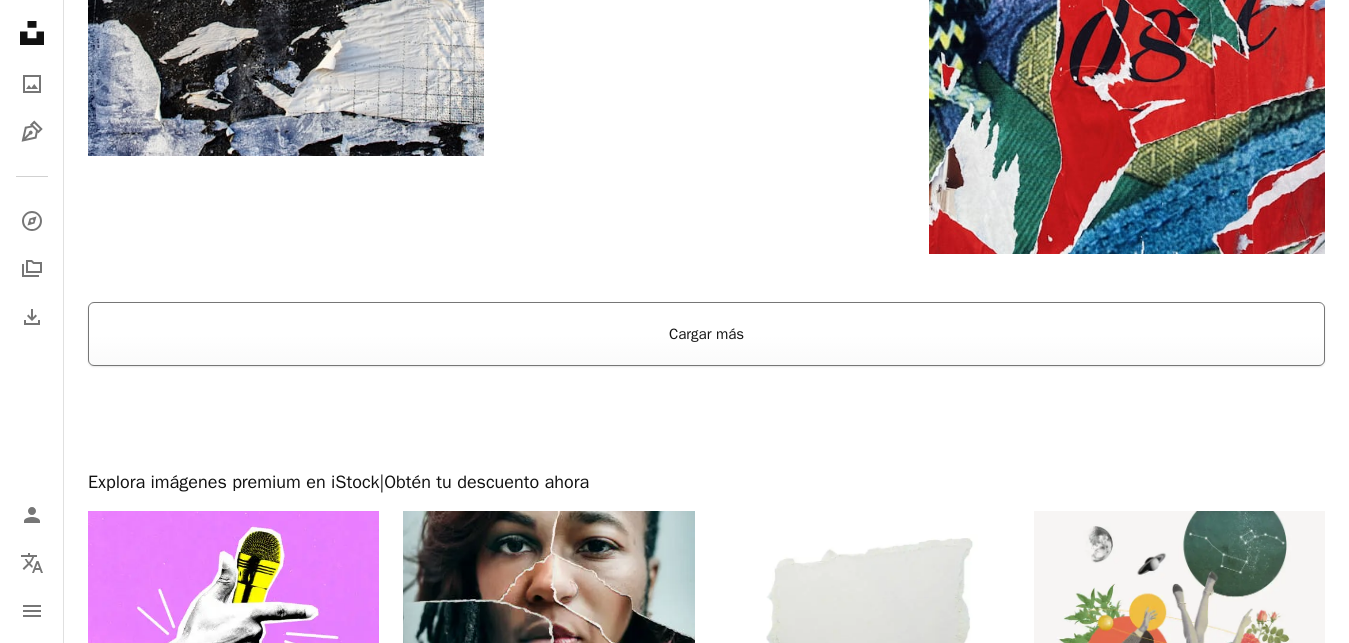 click on "Cargar más" at bounding box center (706, 334) 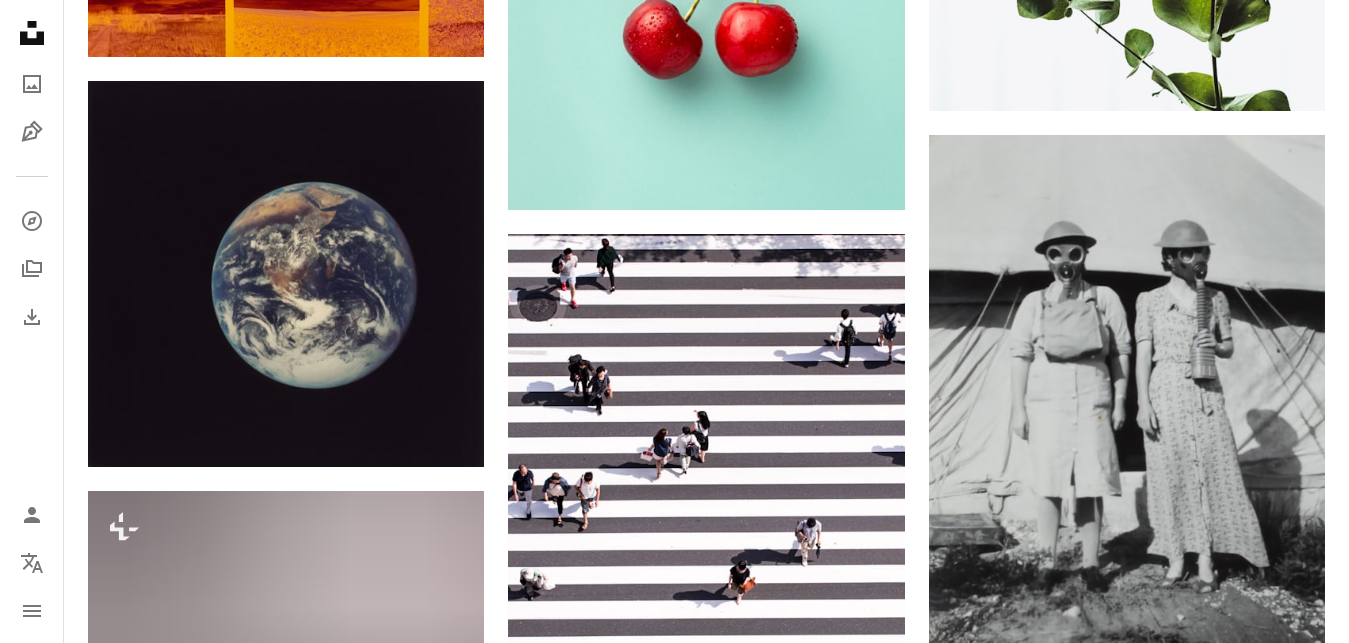 scroll, scrollTop: 16071, scrollLeft: 0, axis: vertical 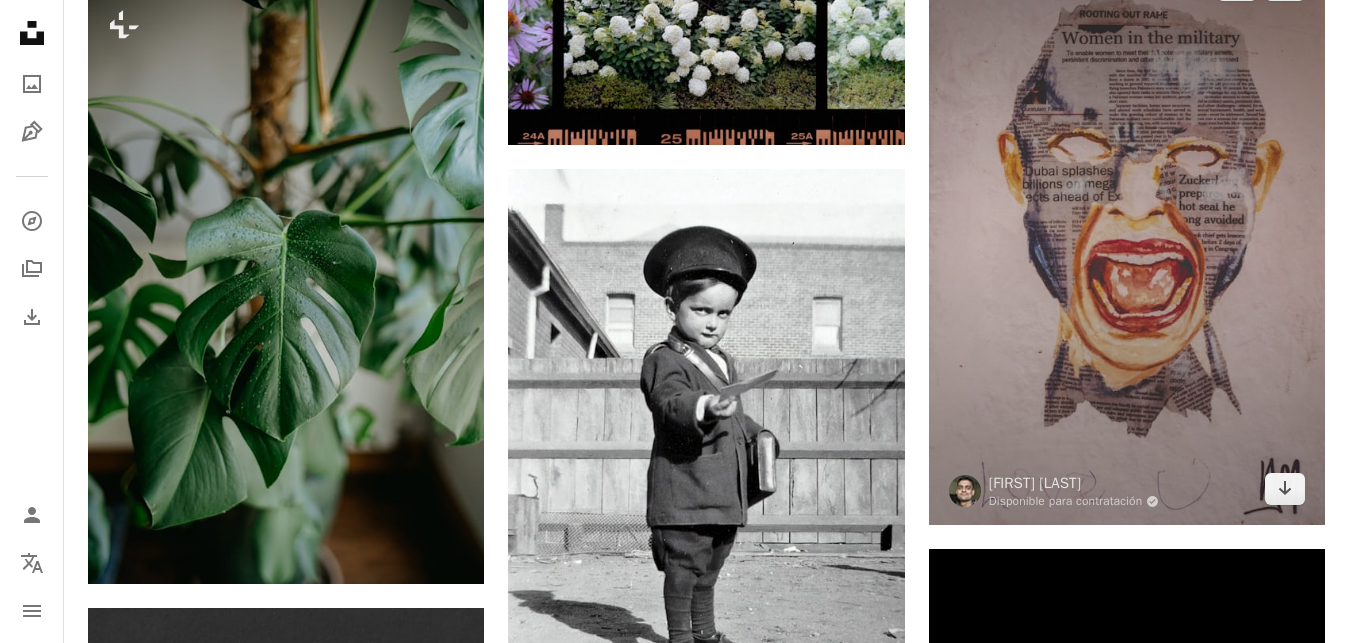 click at bounding box center (1127, 237) 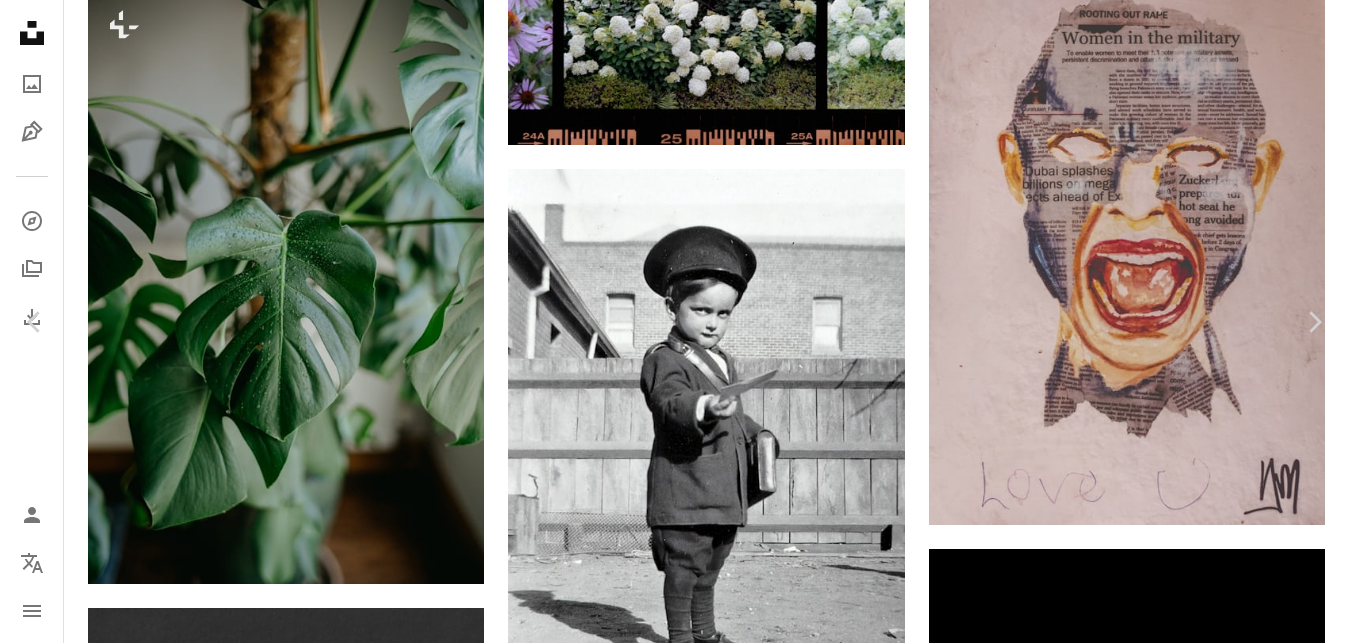 scroll, scrollTop: 19775, scrollLeft: 0, axis: vertical 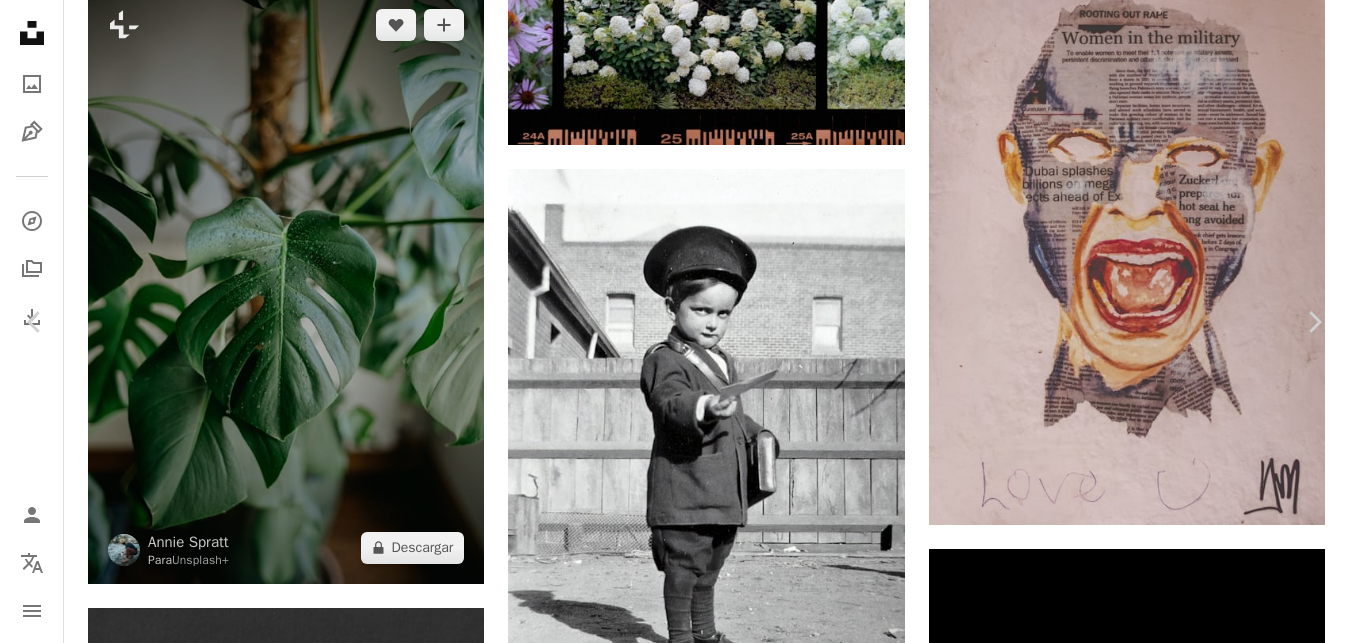 click on "An X shape" at bounding box center (20, 20) 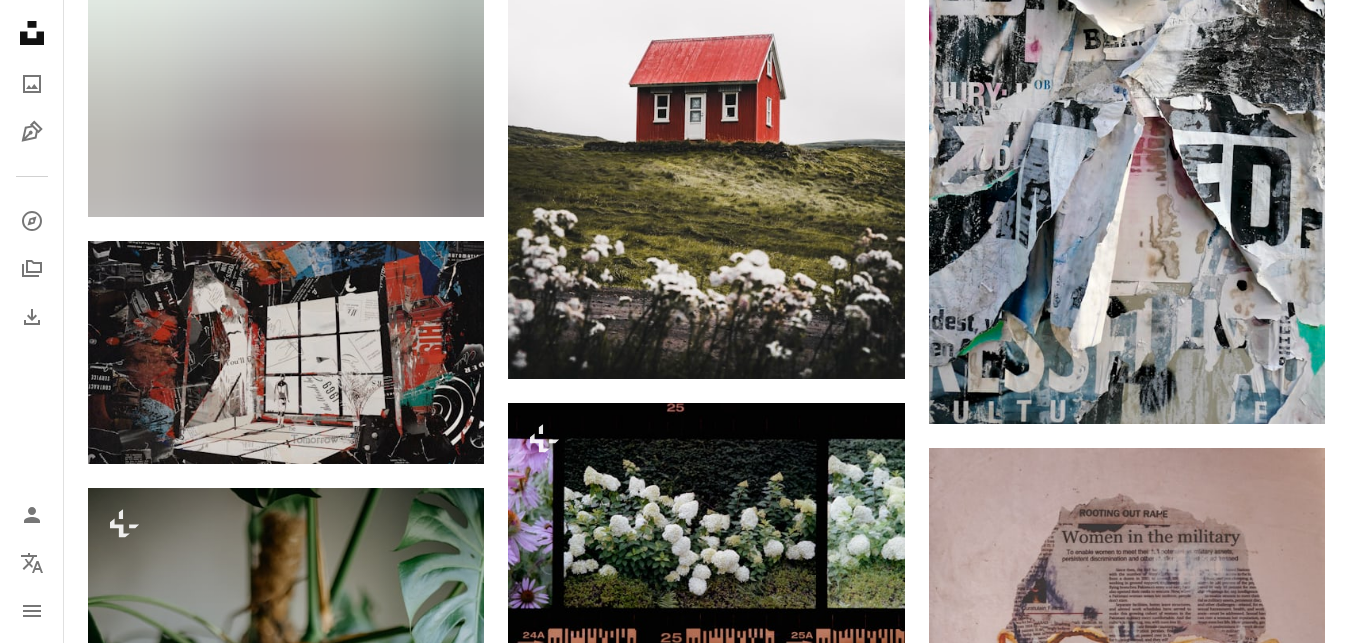 scroll, scrollTop: 24435, scrollLeft: 0, axis: vertical 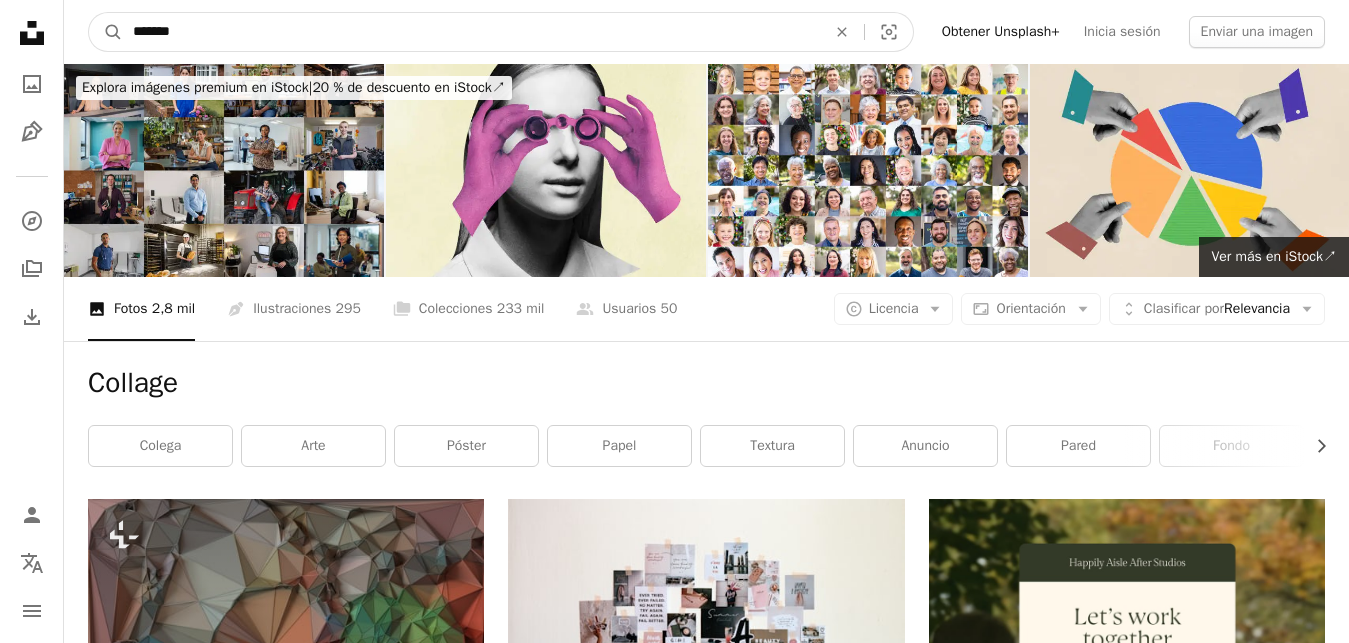 drag, startPoint x: 202, startPoint y: 28, endPoint x: 0, endPoint y: 67, distance: 205.73041 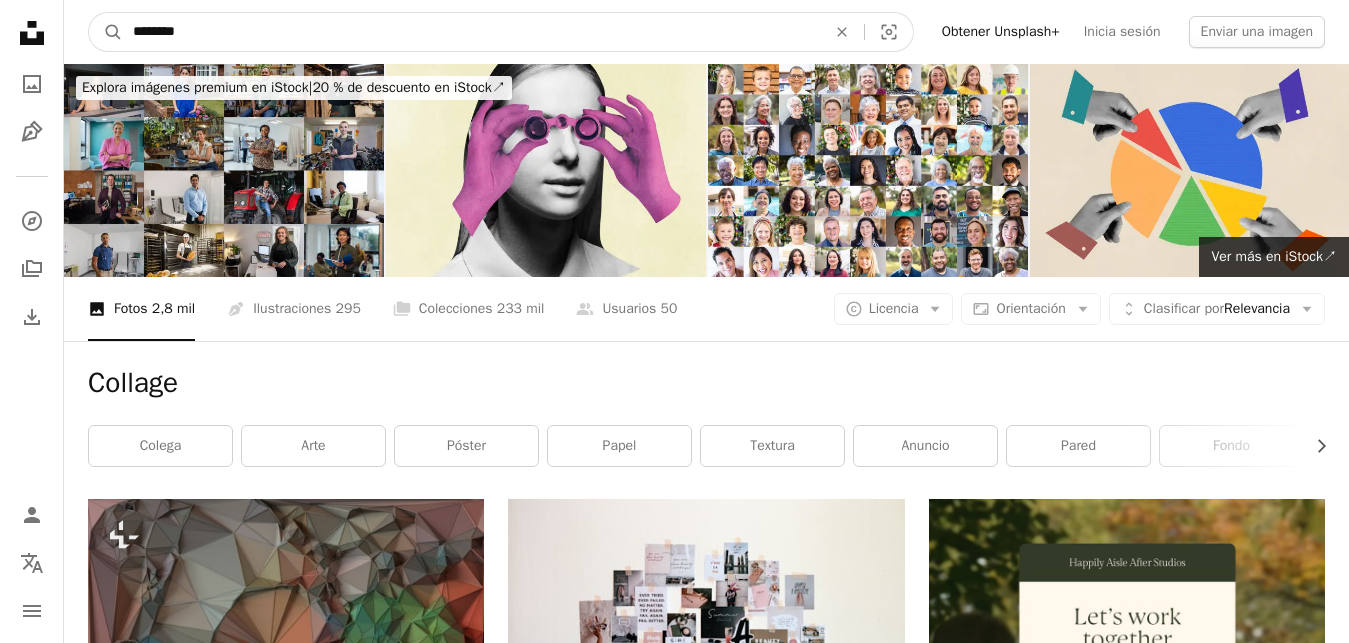 type on "*********" 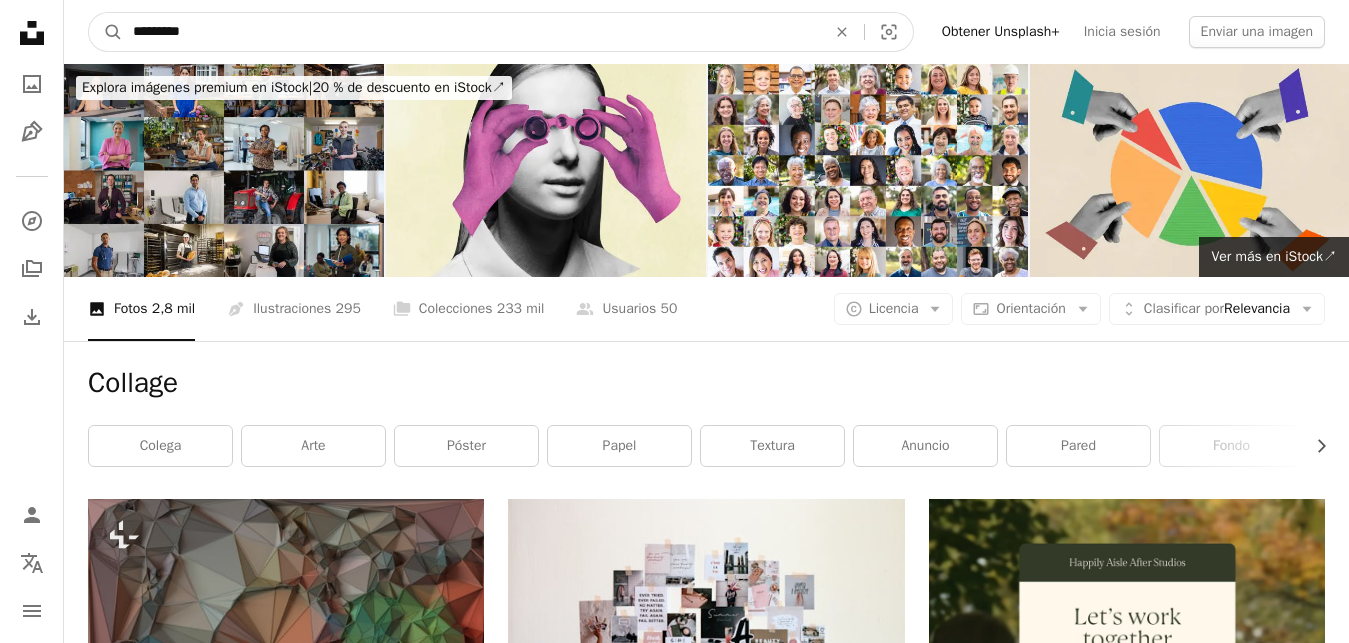 click on "A magnifying glass" at bounding box center (106, 32) 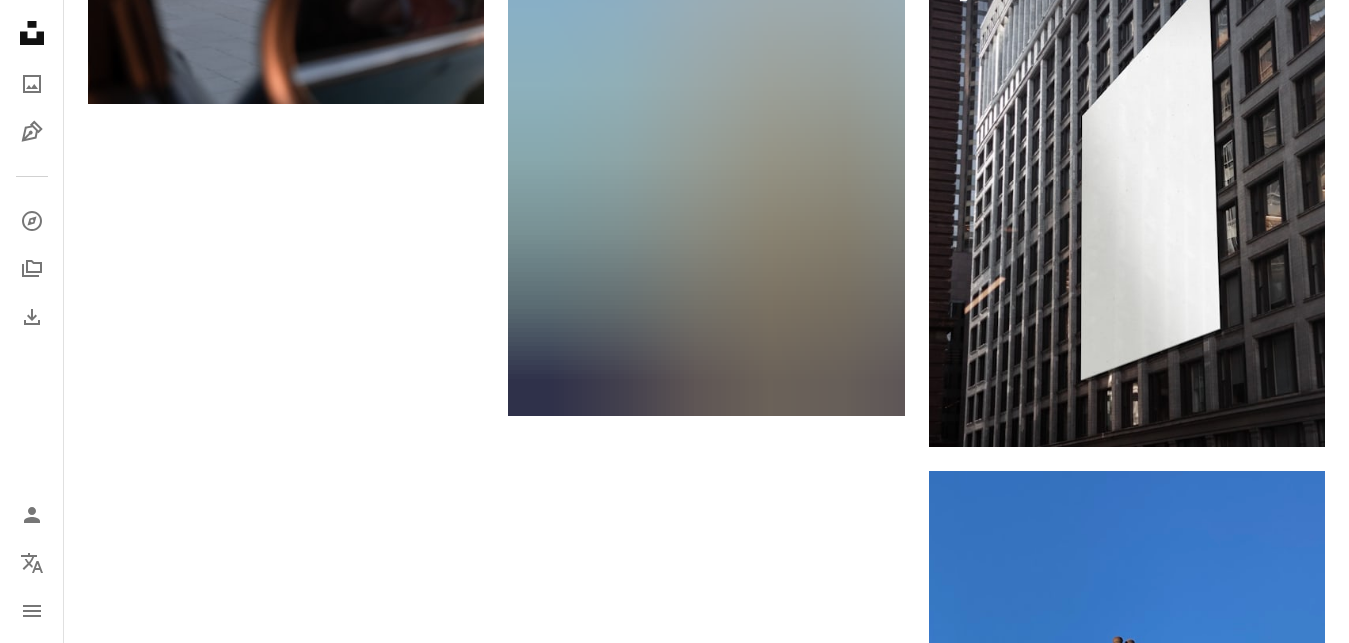 scroll, scrollTop: 3774, scrollLeft: 0, axis: vertical 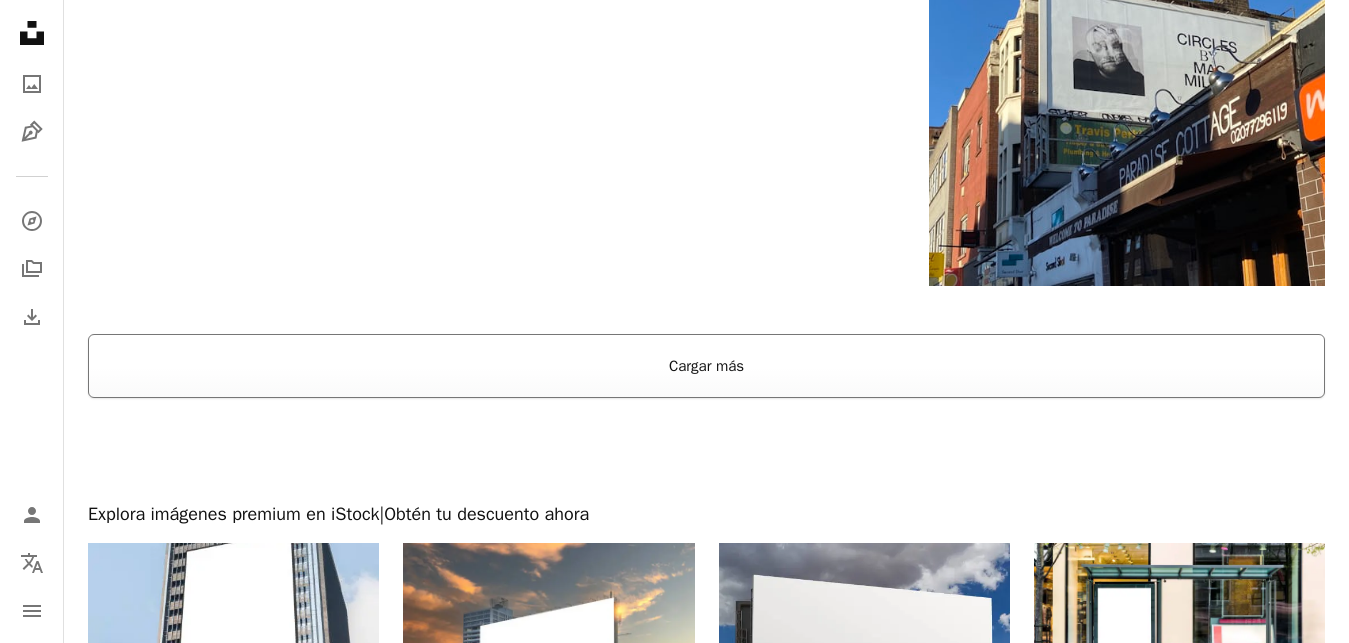 click on "Cargar más" at bounding box center [706, 366] 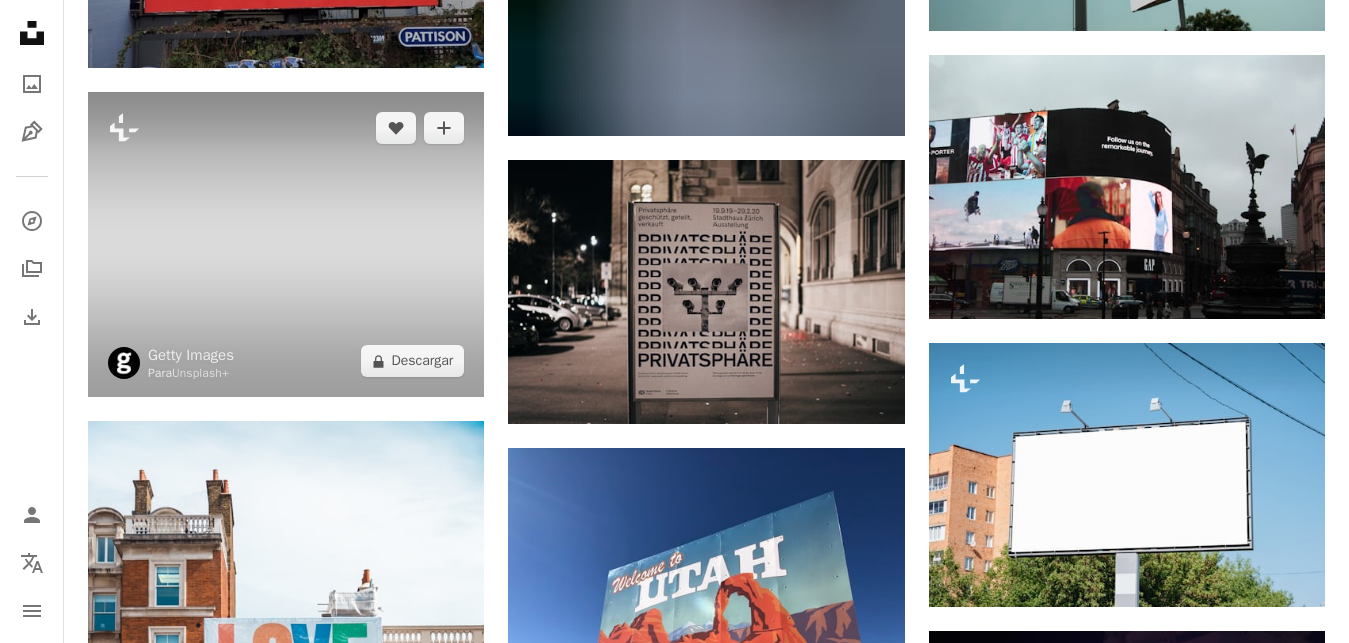 scroll, scrollTop: 16932, scrollLeft: 0, axis: vertical 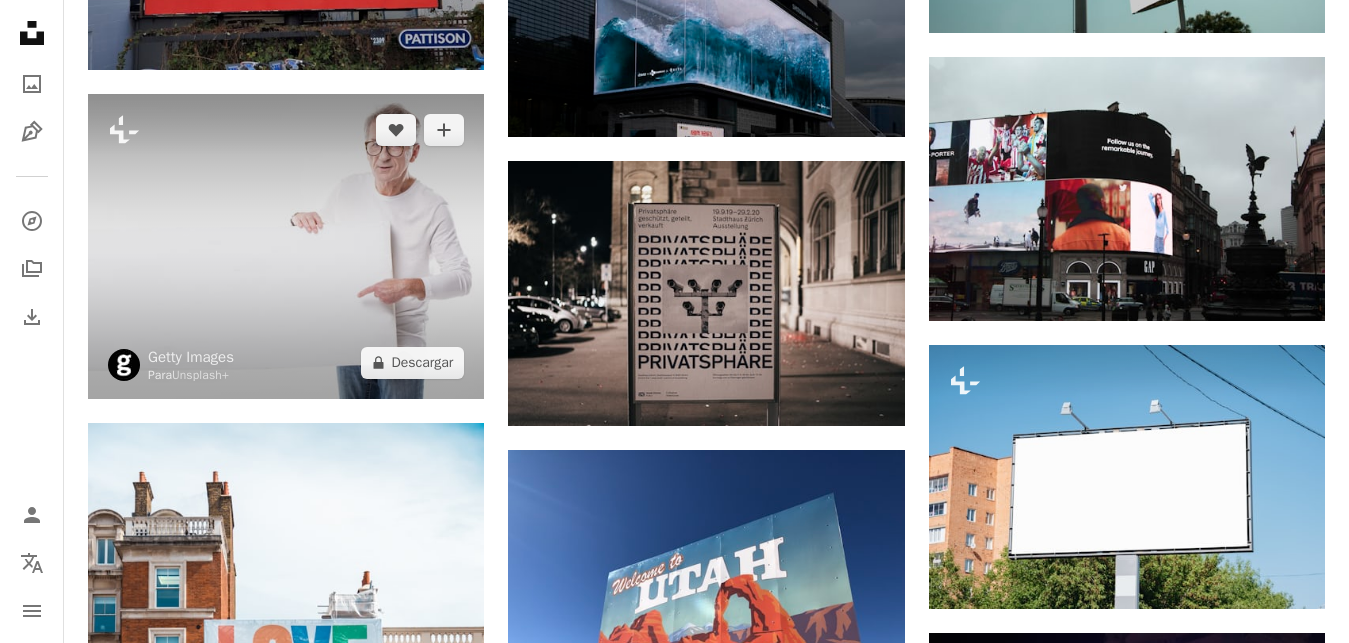 click at bounding box center (286, 246) 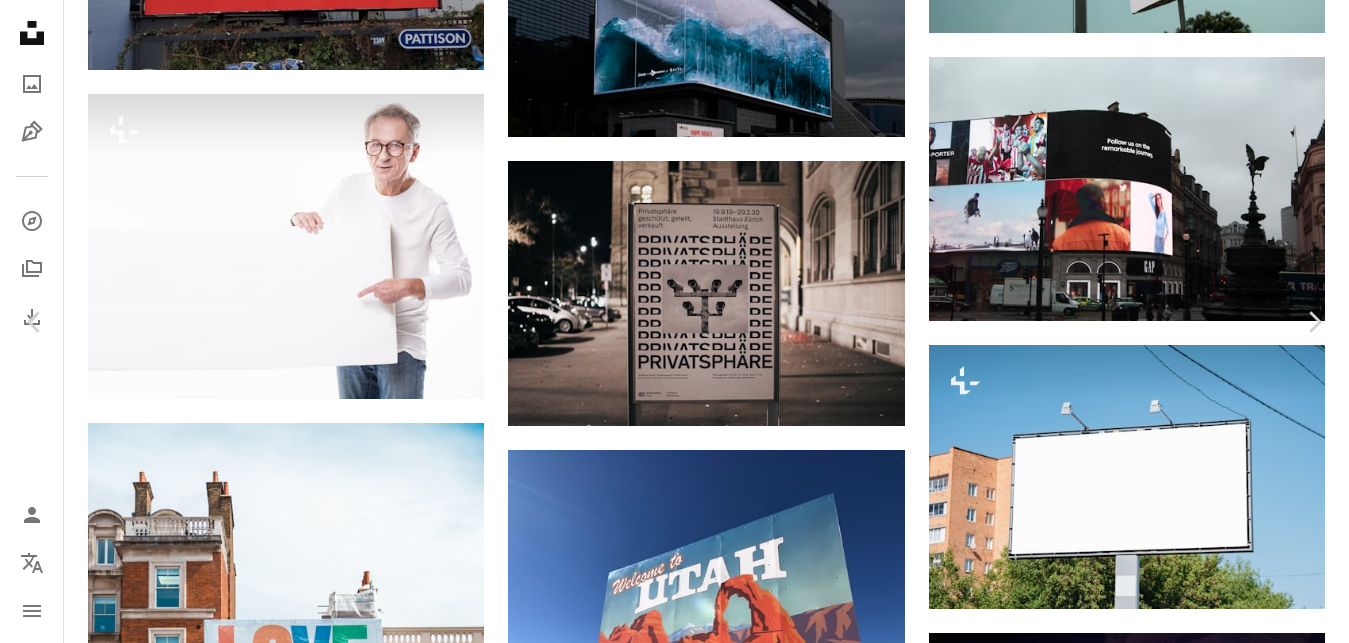 scroll, scrollTop: 1081, scrollLeft: 0, axis: vertical 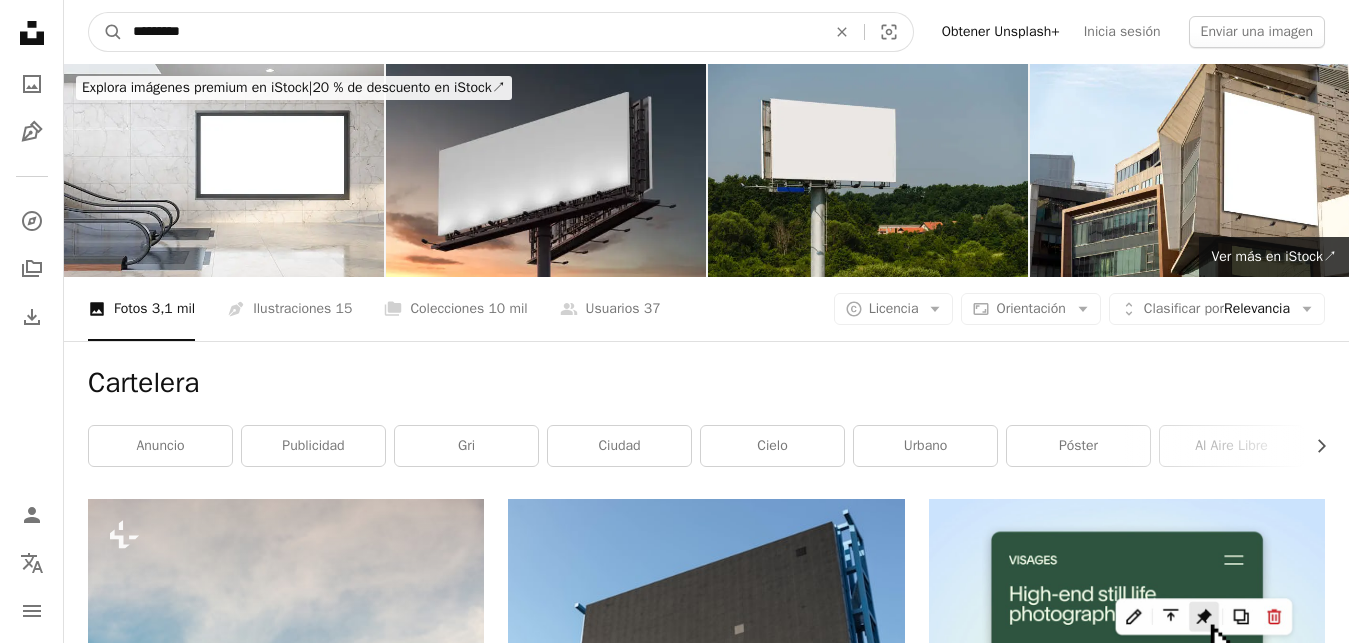 drag, startPoint x: 205, startPoint y: 37, endPoint x: 0, endPoint y: 533, distance: 536.6945 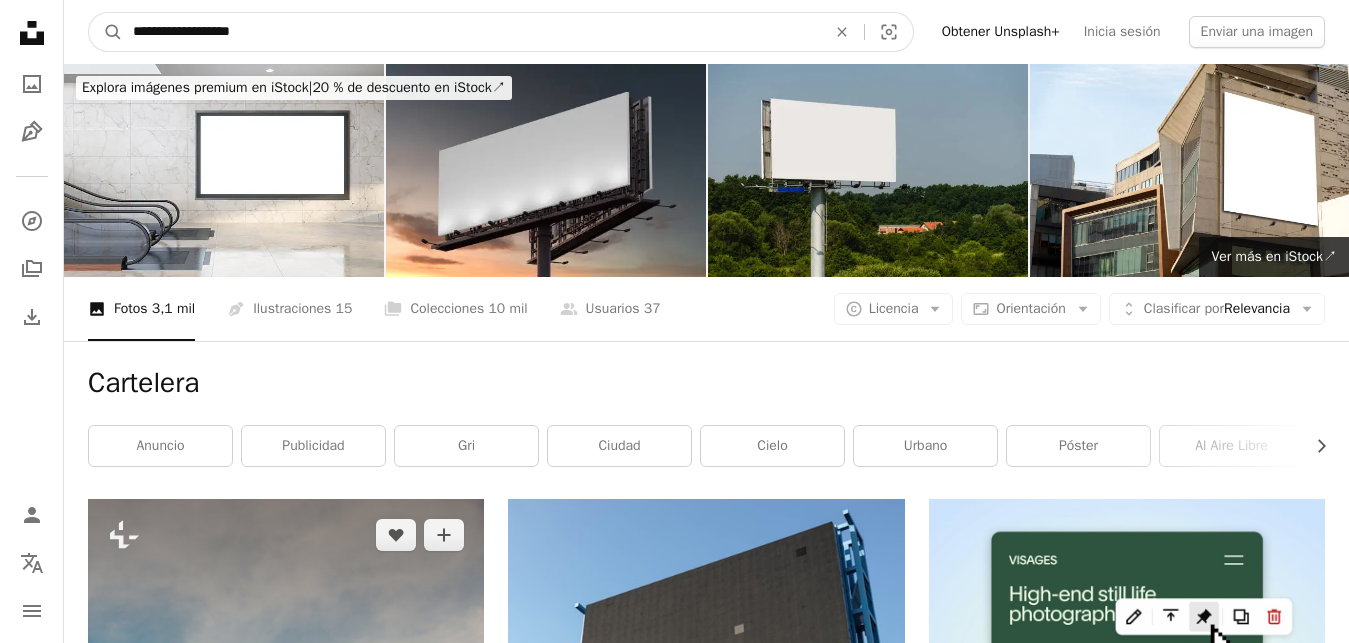 type on "**********" 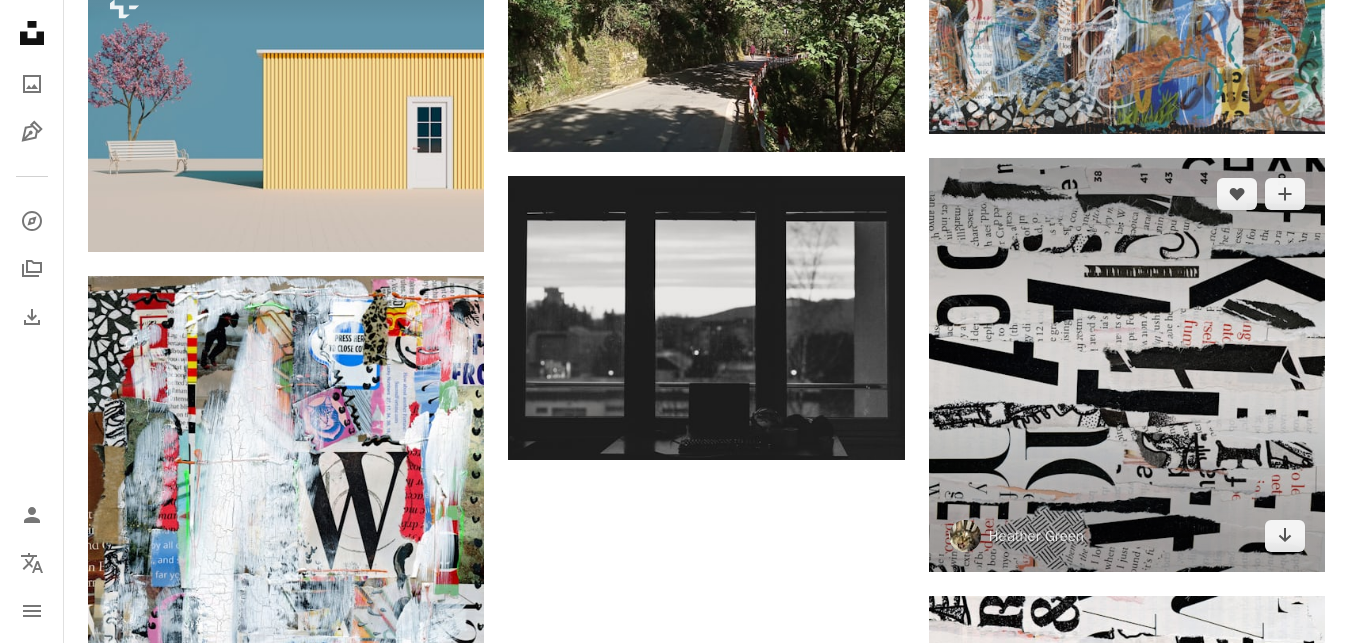scroll, scrollTop: 3468, scrollLeft: 0, axis: vertical 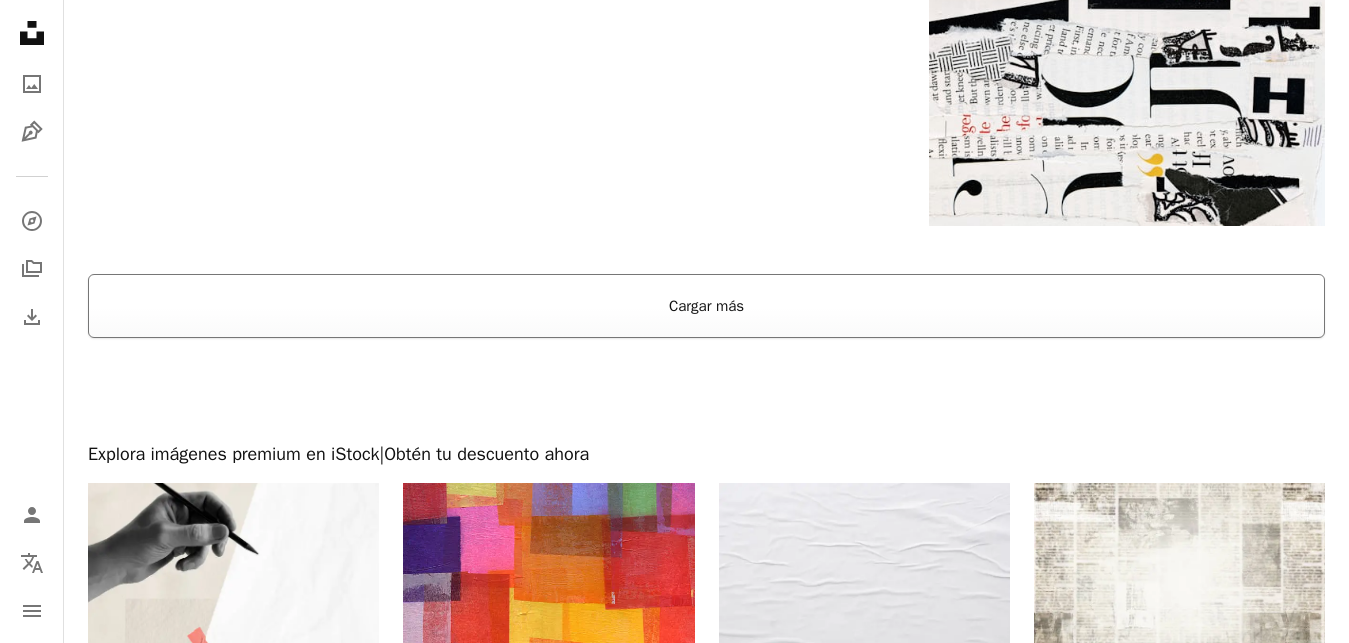 click on "Cargar más" at bounding box center (706, 306) 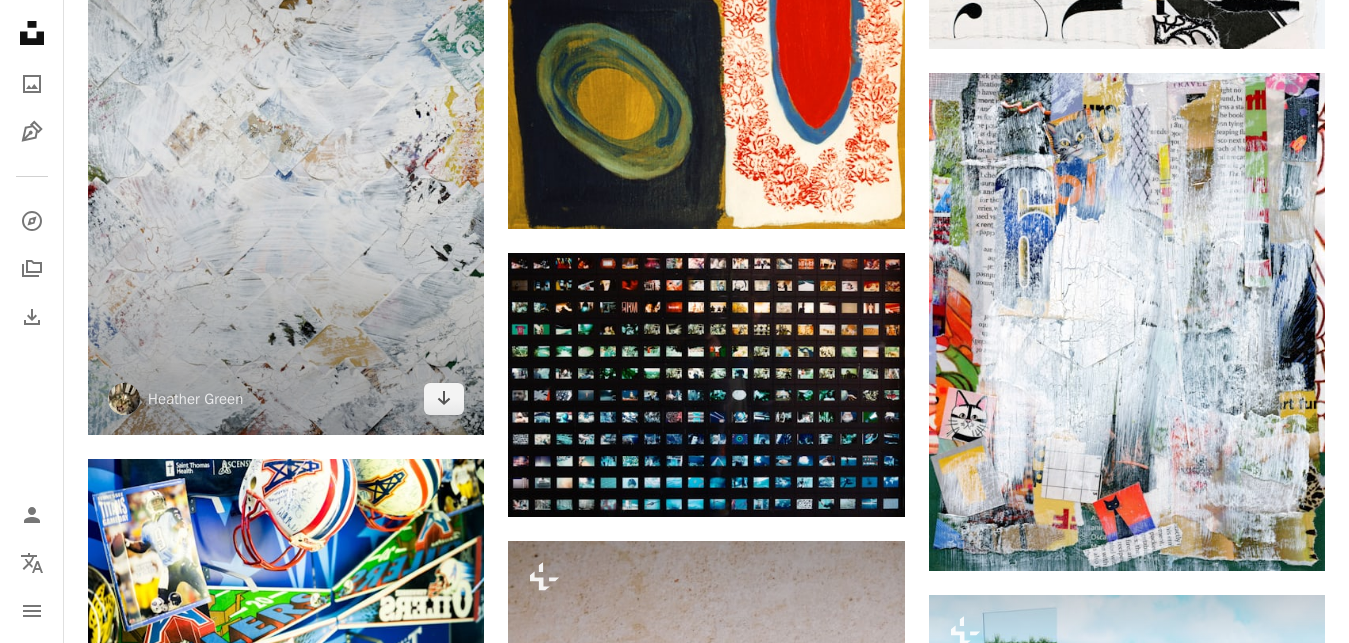 scroll, scrollTop: 4182, scrollLeft: 0, axis: vertical 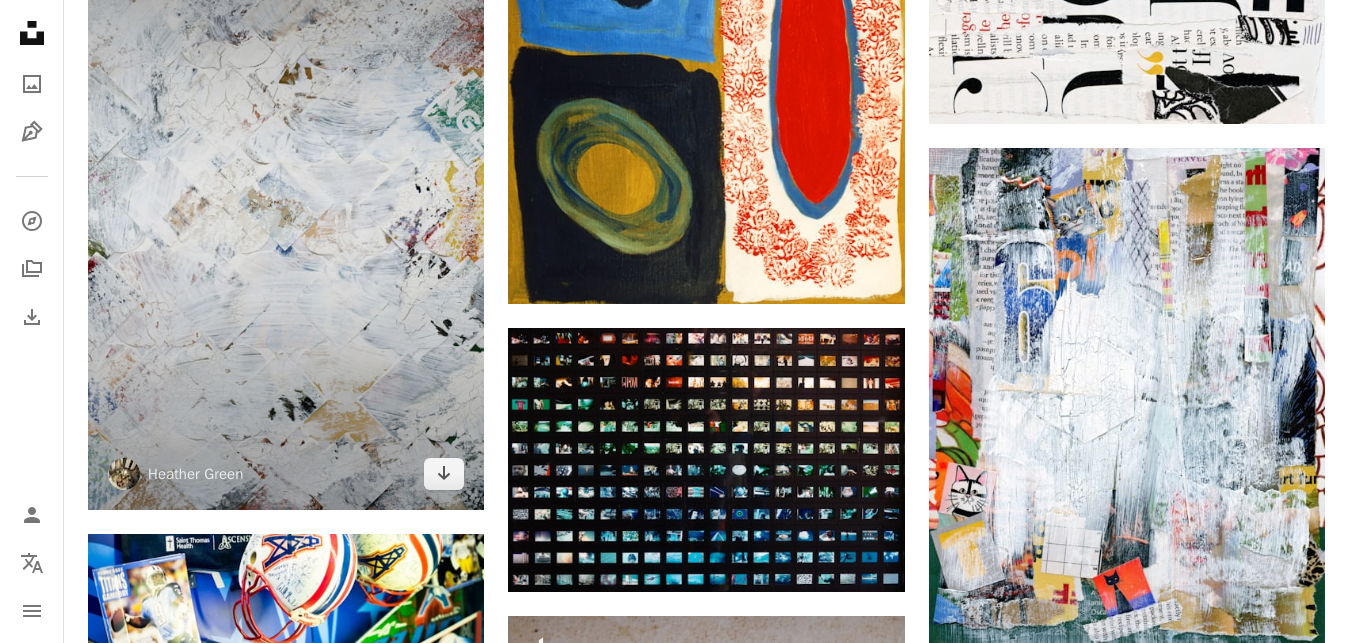 click at bounding box center [286, 211] 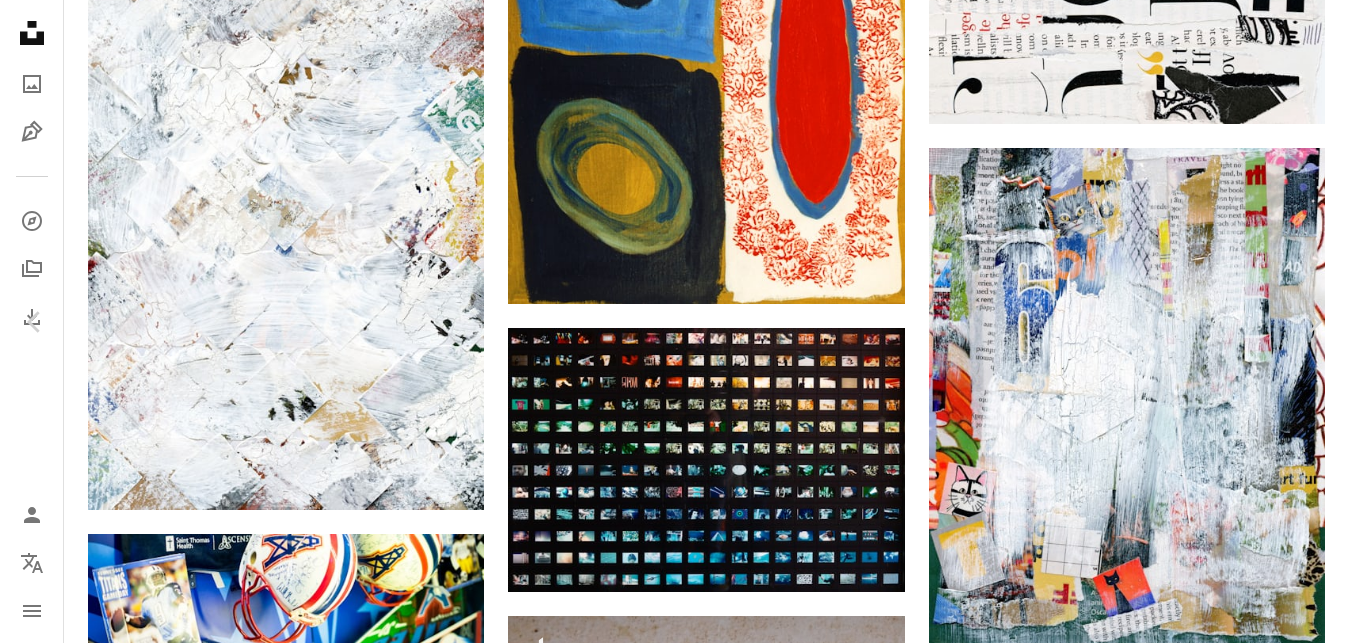 click on "Descargar gratis" at bounding box center (1143, 3350) 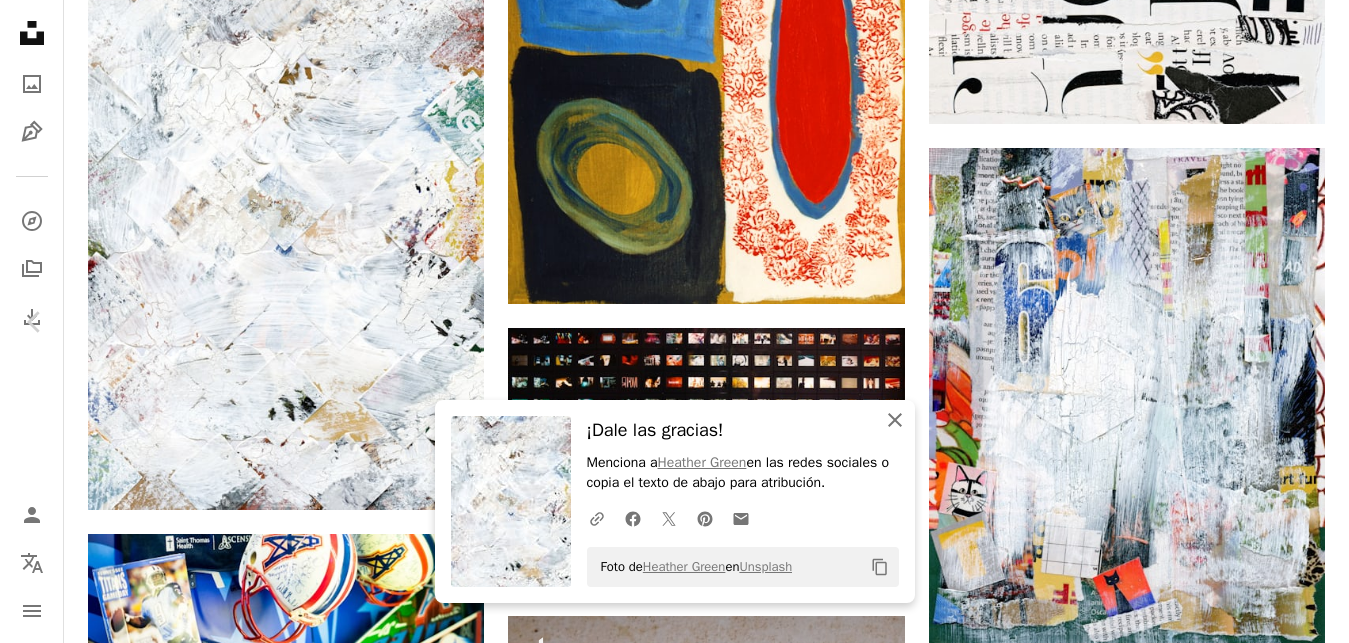 drag, startPoint x: 891, startPoint y: 419, endPoint x: 693, endPoint y: 346, distance: 211.02843 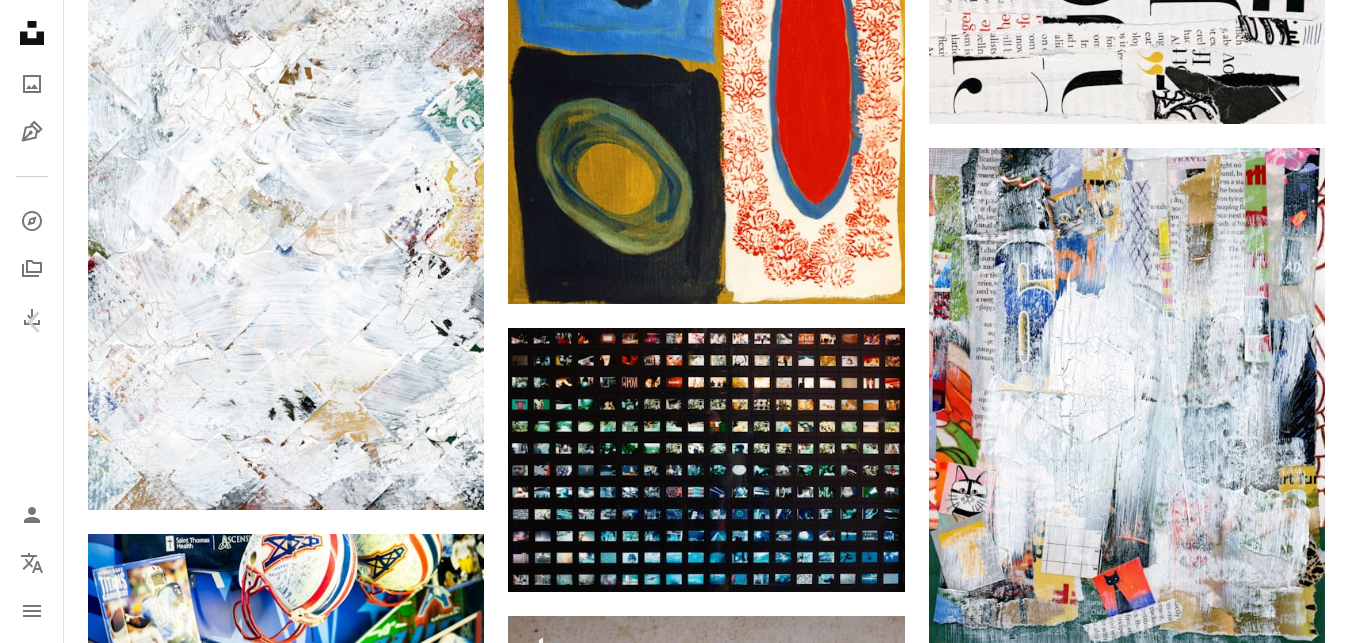 scroll, scrollTop: 0, scrollLeft: 0, axis: both 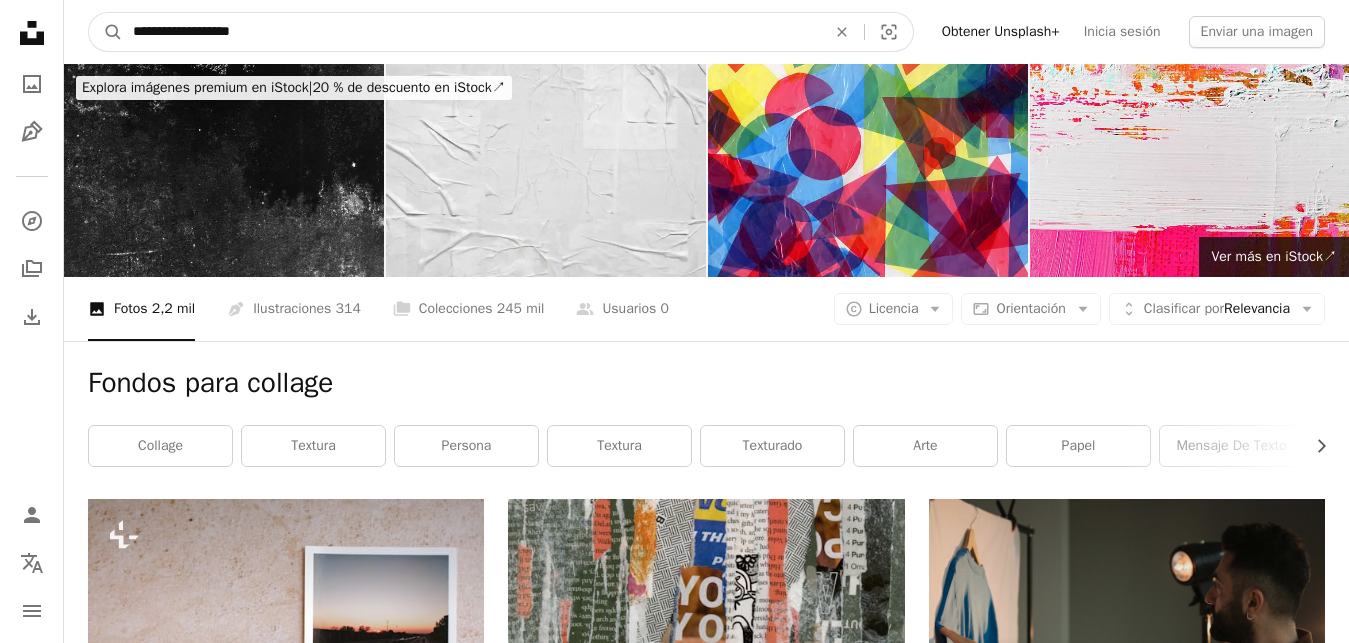 click on "**********" at bounding box center (471, 32) 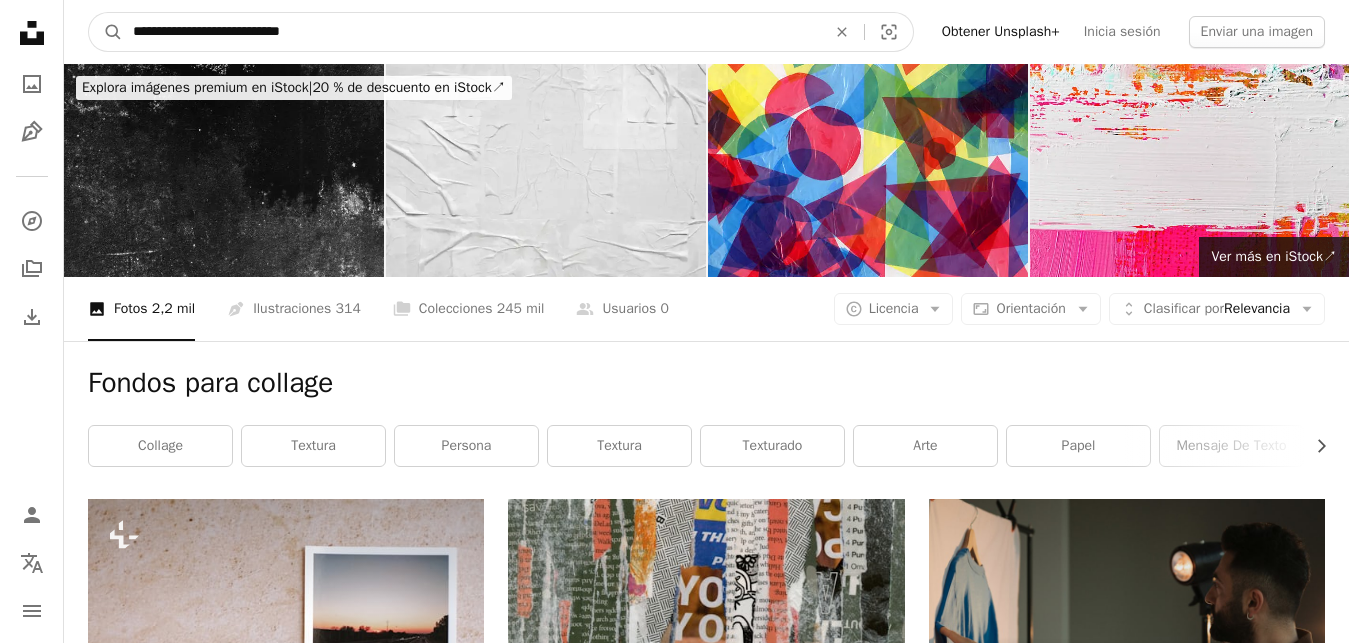type on "**********" 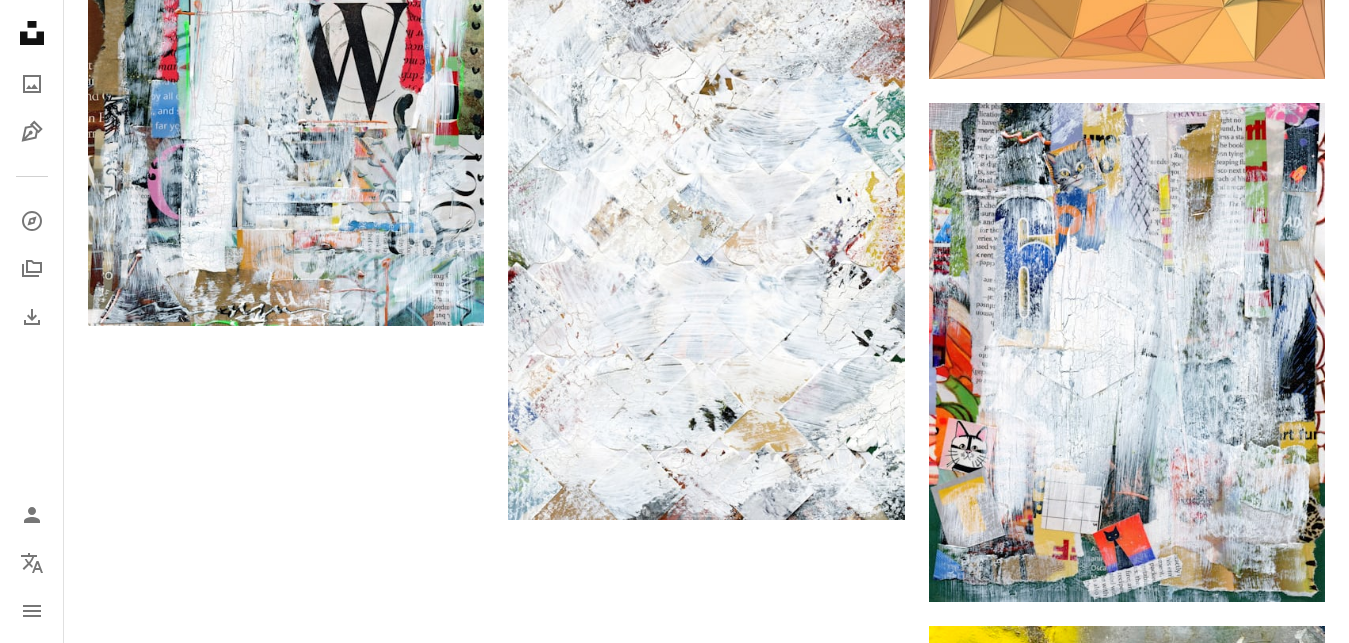 scroll, scrollTop: 3978, scrollLeft: 0, axis: vertical 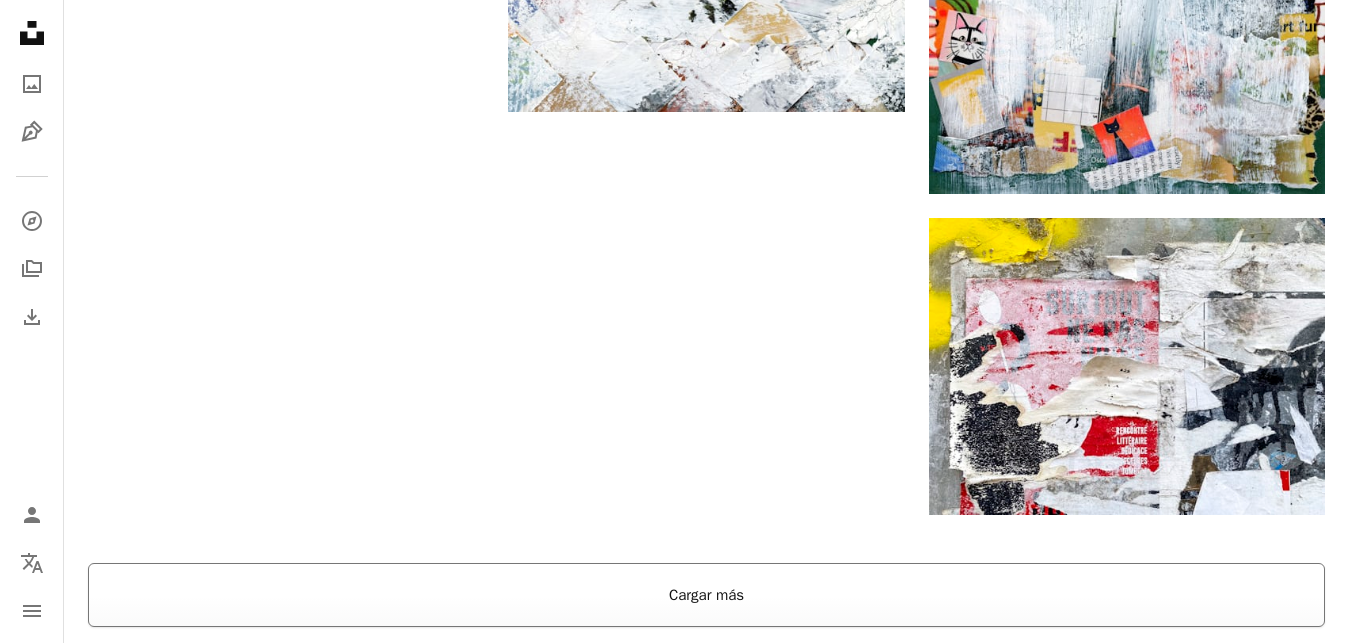 click on "Cargar más" at bounding box center [706, 595] 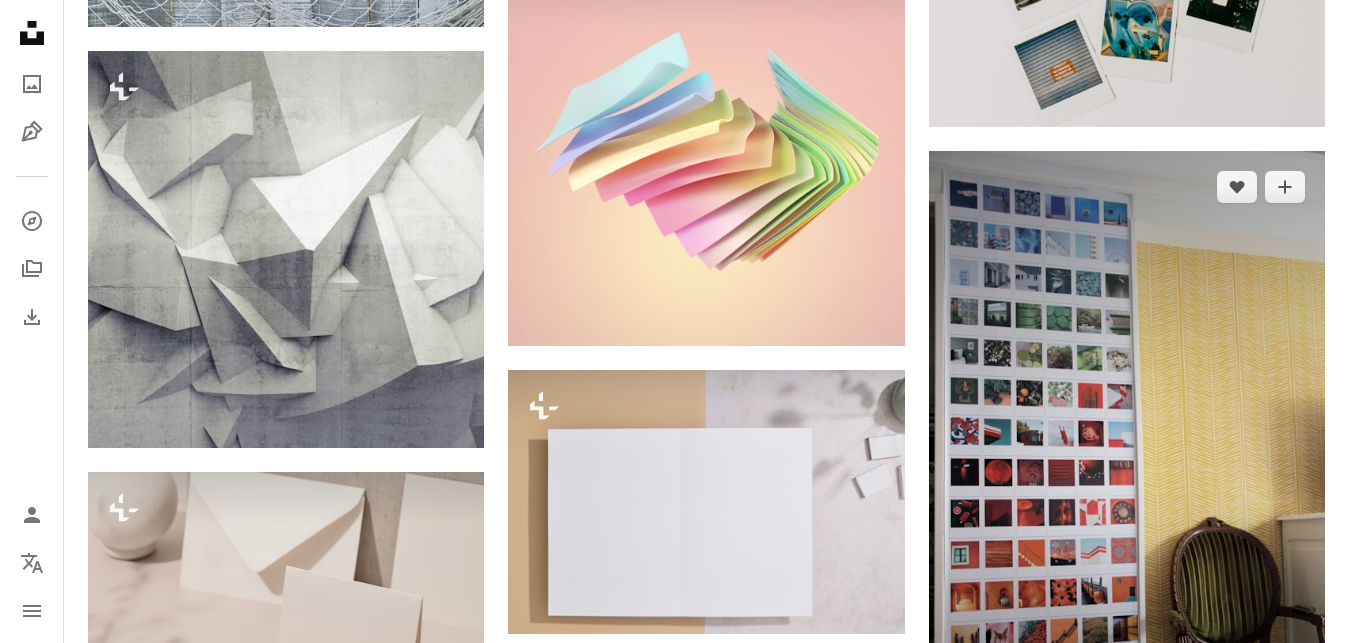 scroll, scrollTop: 13056, scrollLeft: 0, axis: vertical 